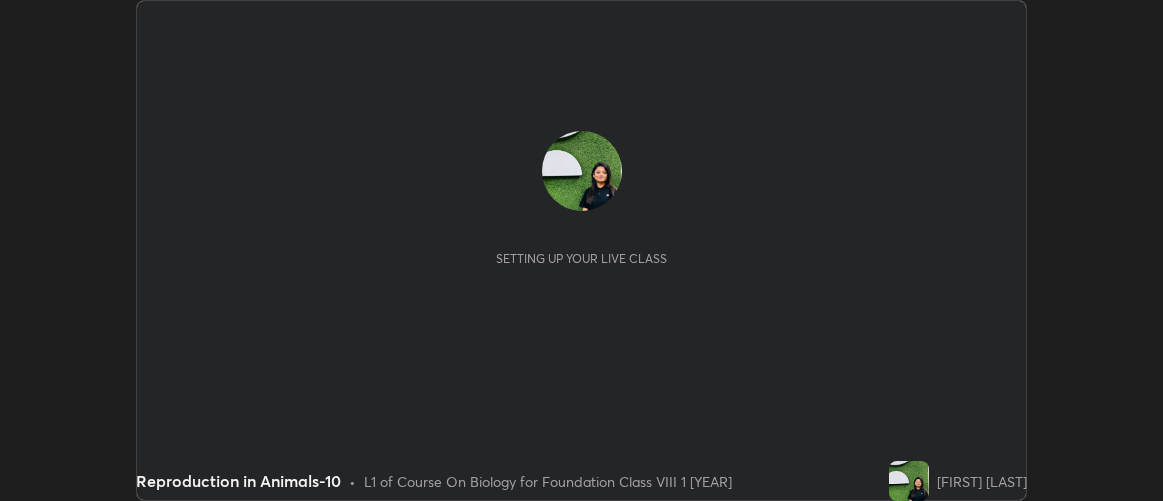 scroll, scrollTop: 0, scrollLeft: 0, axis: both 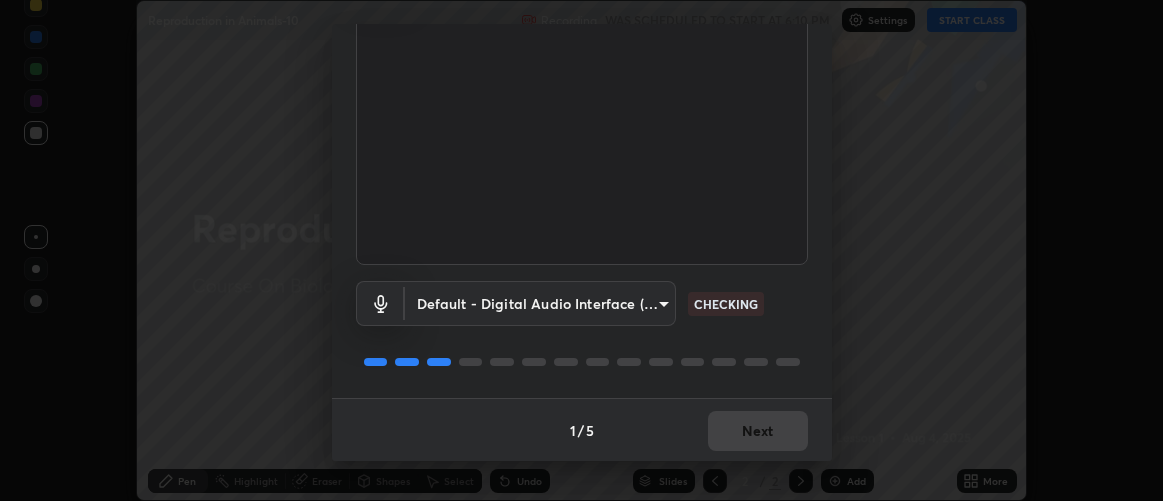 click on "1 / 5 Next" at bounding box center (582, 430) 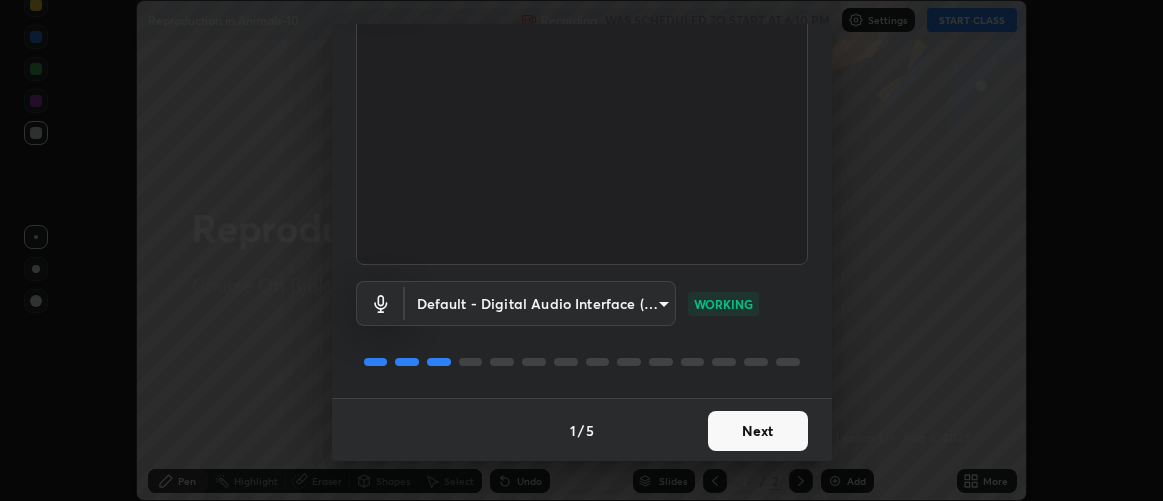 click on "Next" at bounding box center [758, 431] 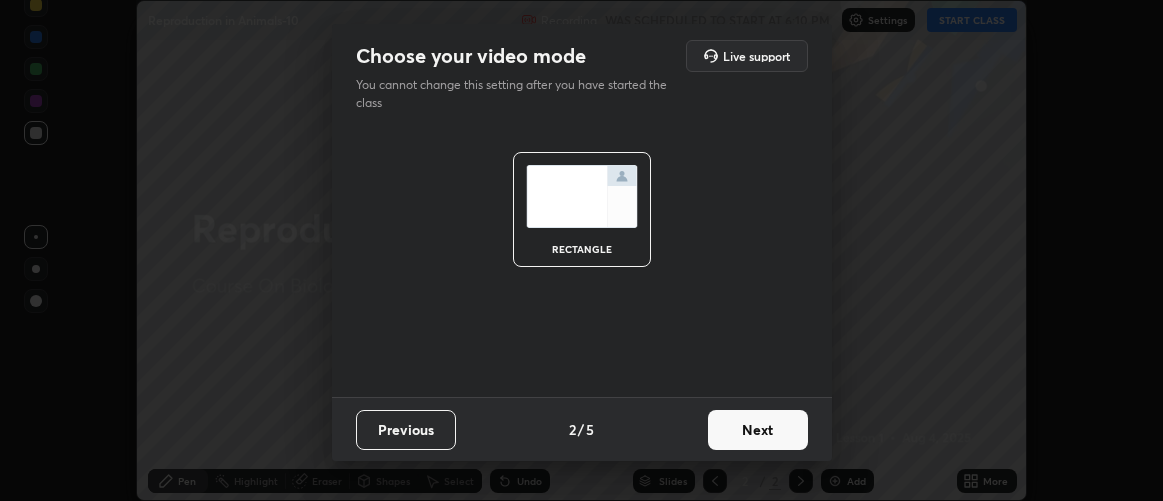 scroll, scrollTop: 0, scrollLeft: 0, axis: both 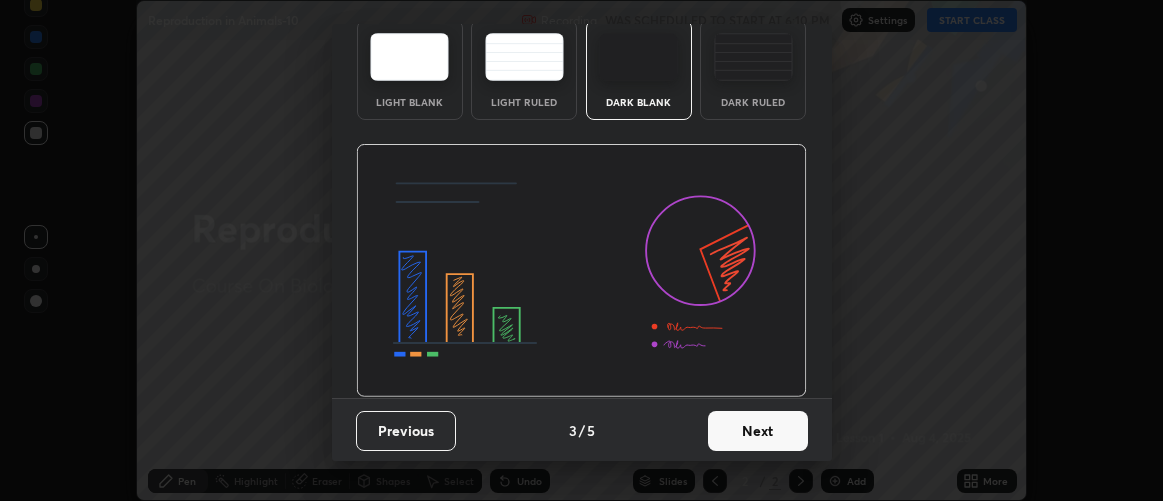 click on "Next" at bounding box center (758, 431) 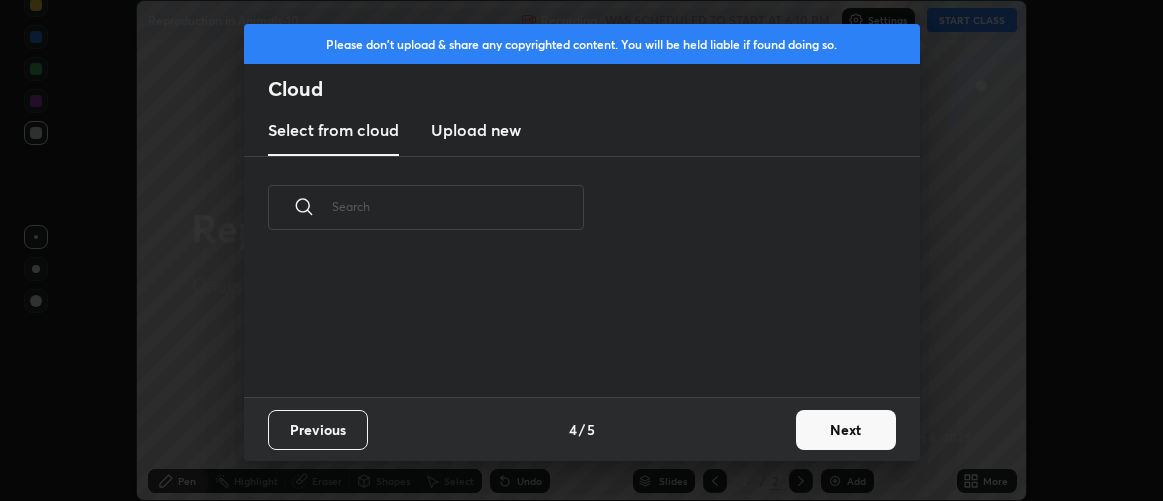 scroll, scrollTop: 0, scrollLeft: 0, axis: both 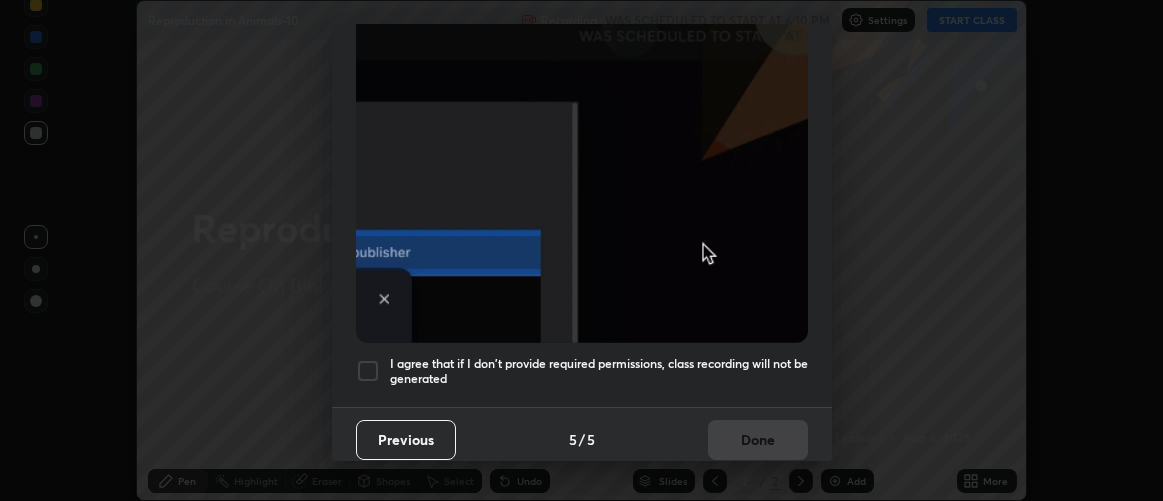 click at bounding box center (368, 371) 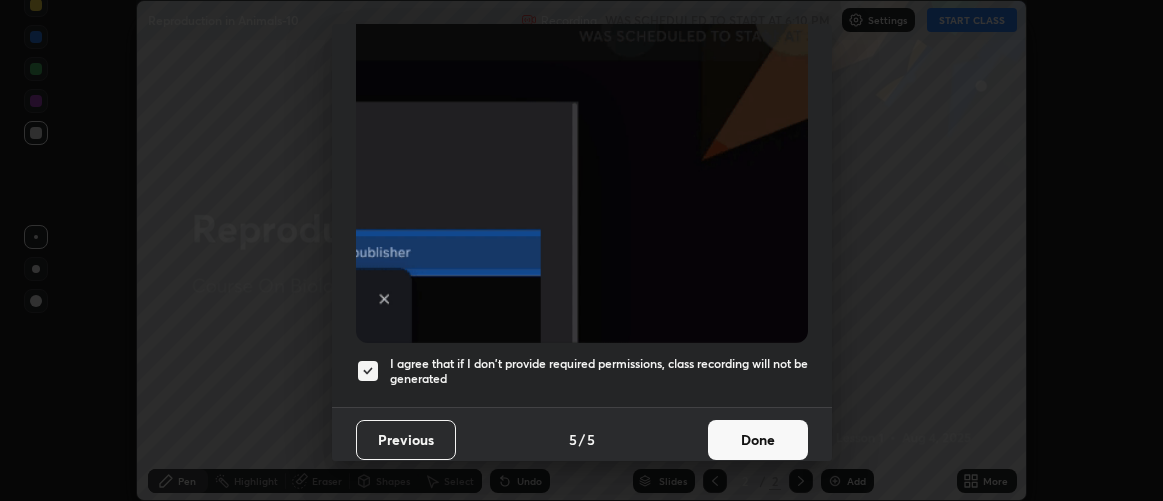click on "Done" at bounding box center [758, 440] 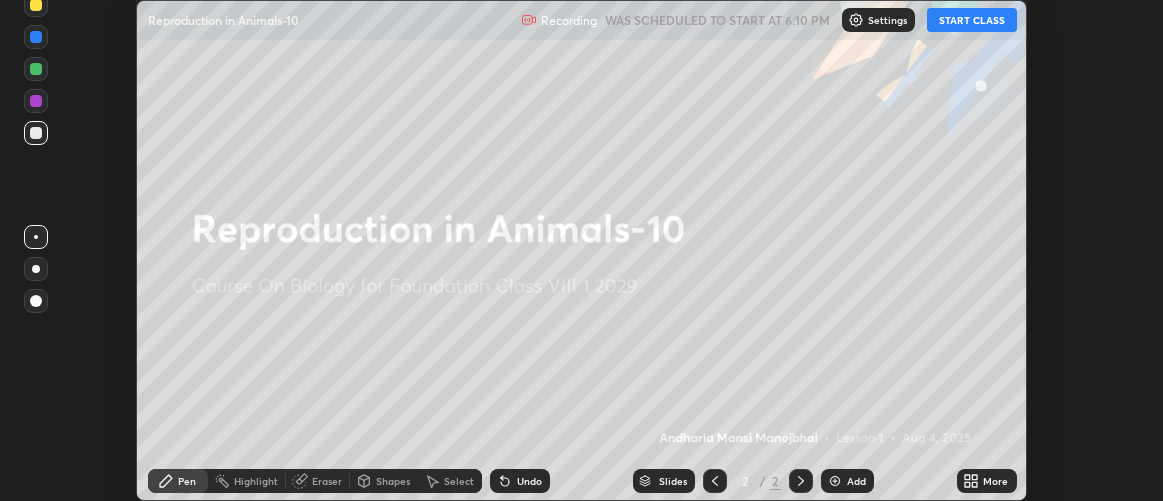 click on "START CLASS" at bounding box center [972, 20] 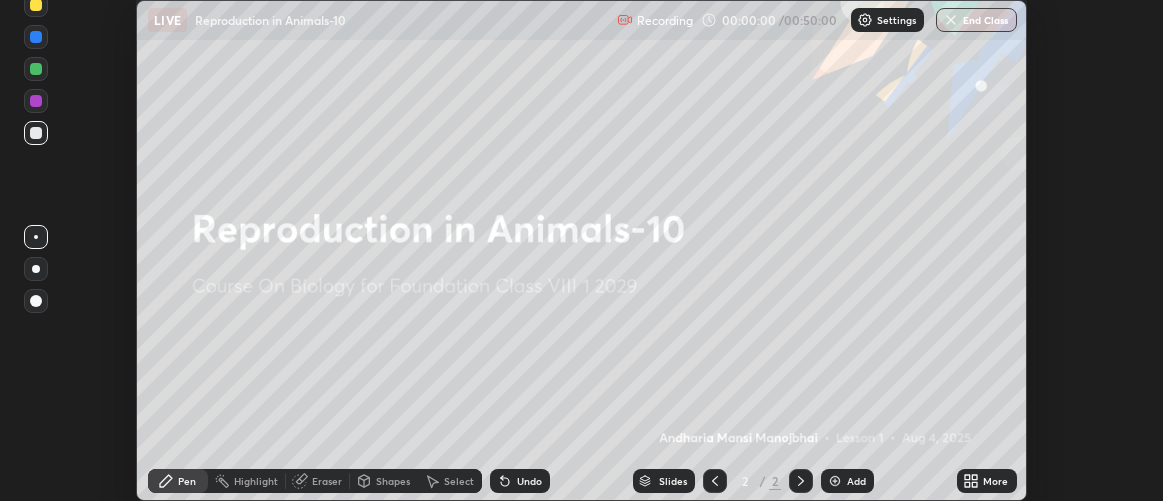 click 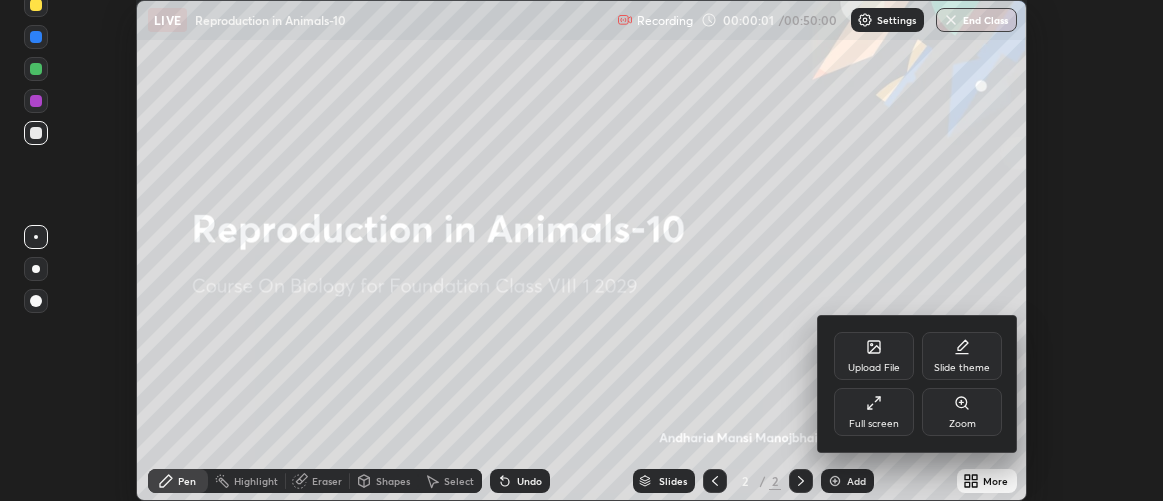 click 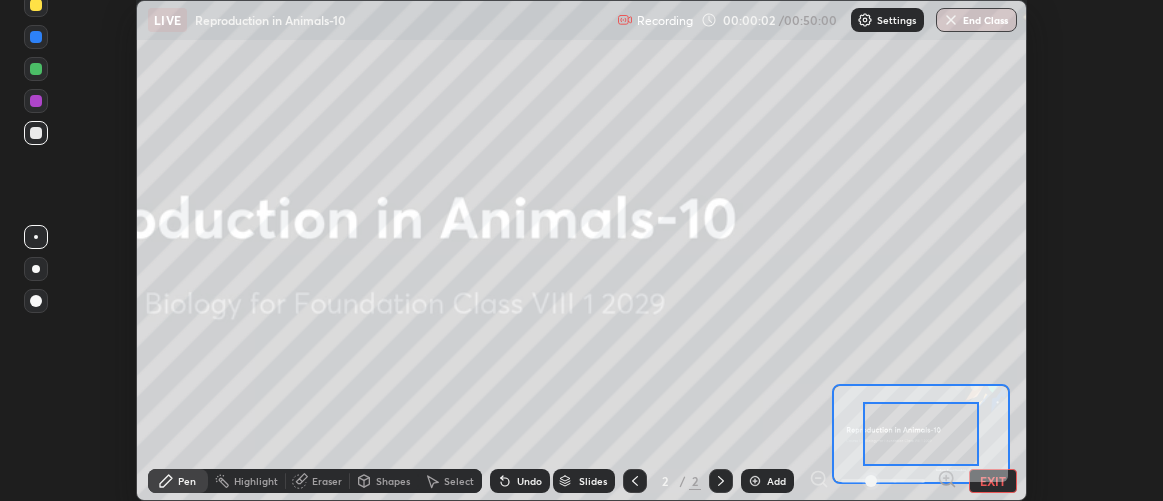 click on "EXIT" at bounding box center (993, 481) 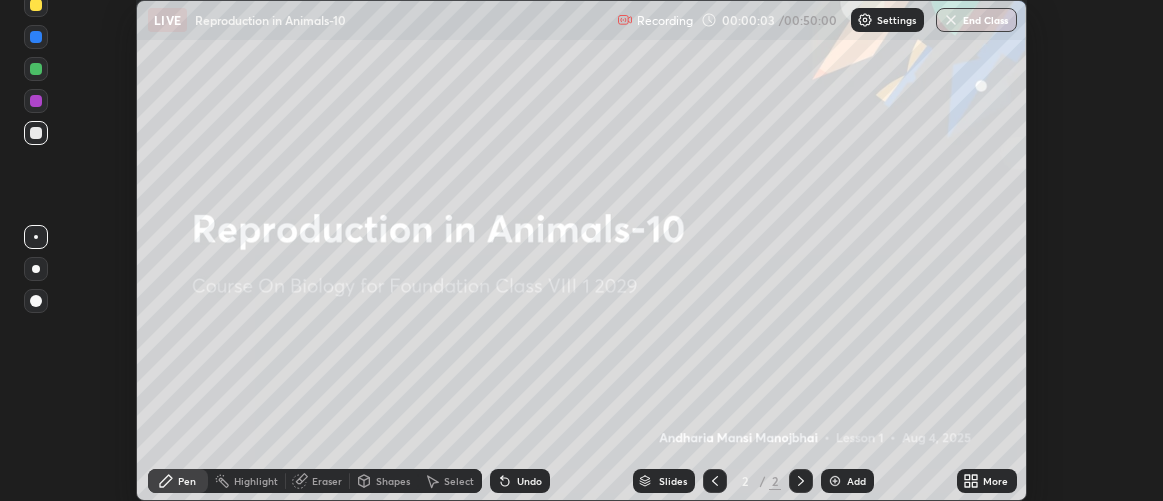 click on "More" at bounding box center [995, 481] 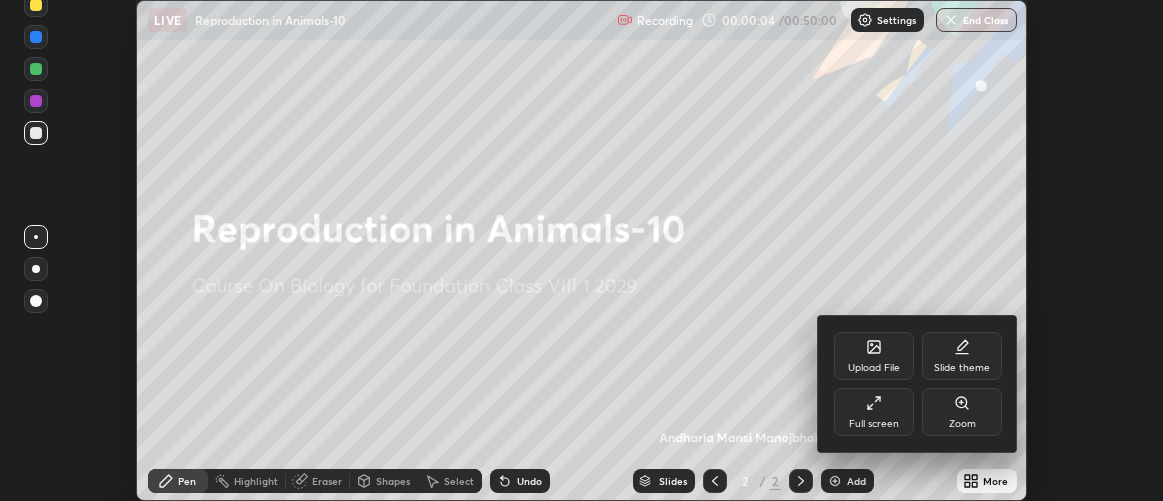 click on "Full screen" at bounding box center (874, 412) 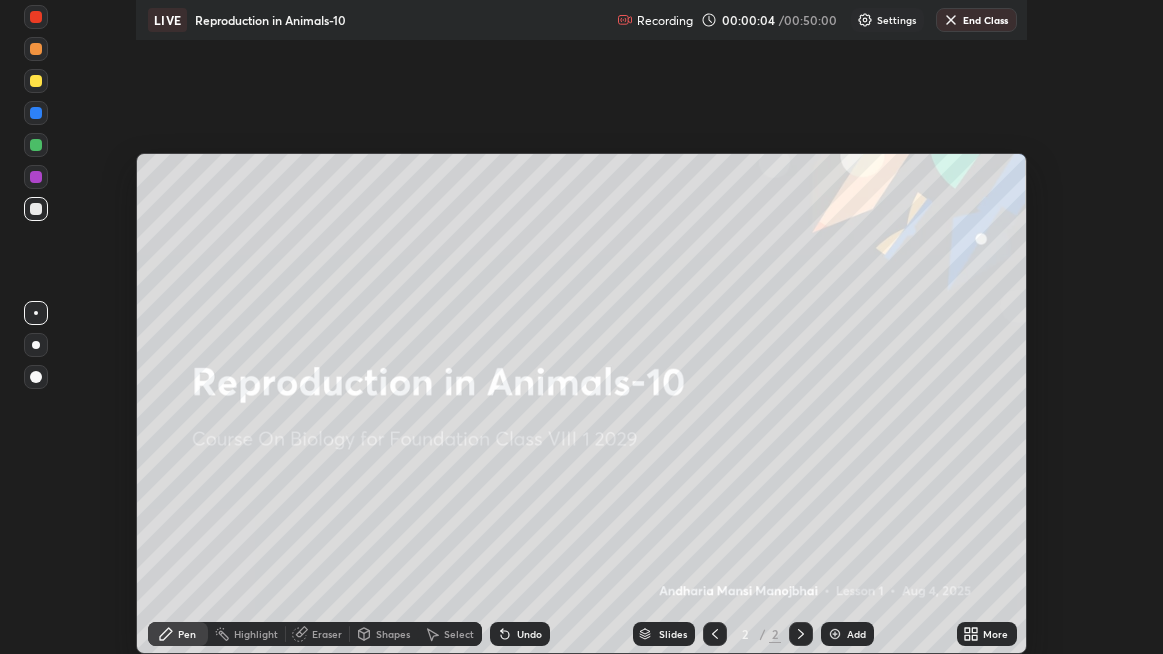 scroll, scrollTop: 99345, scrollLeft: 98836, axis: both 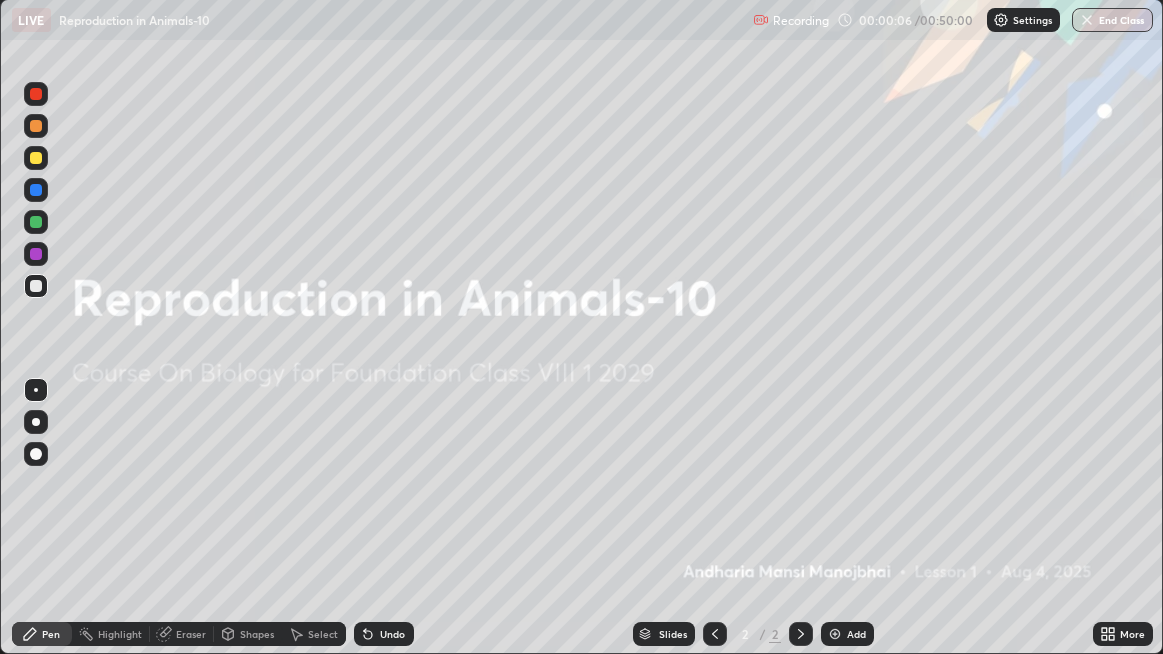 click at bounding box center [835, 634] 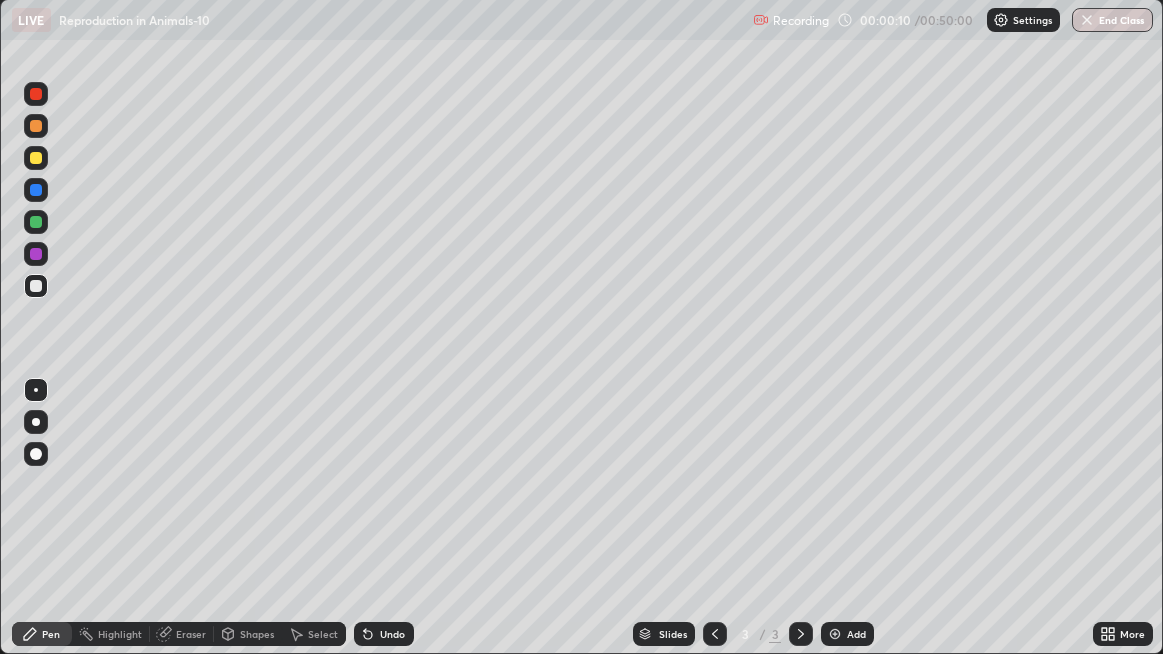 click on "Erase all" at bounding box center (36, 327) 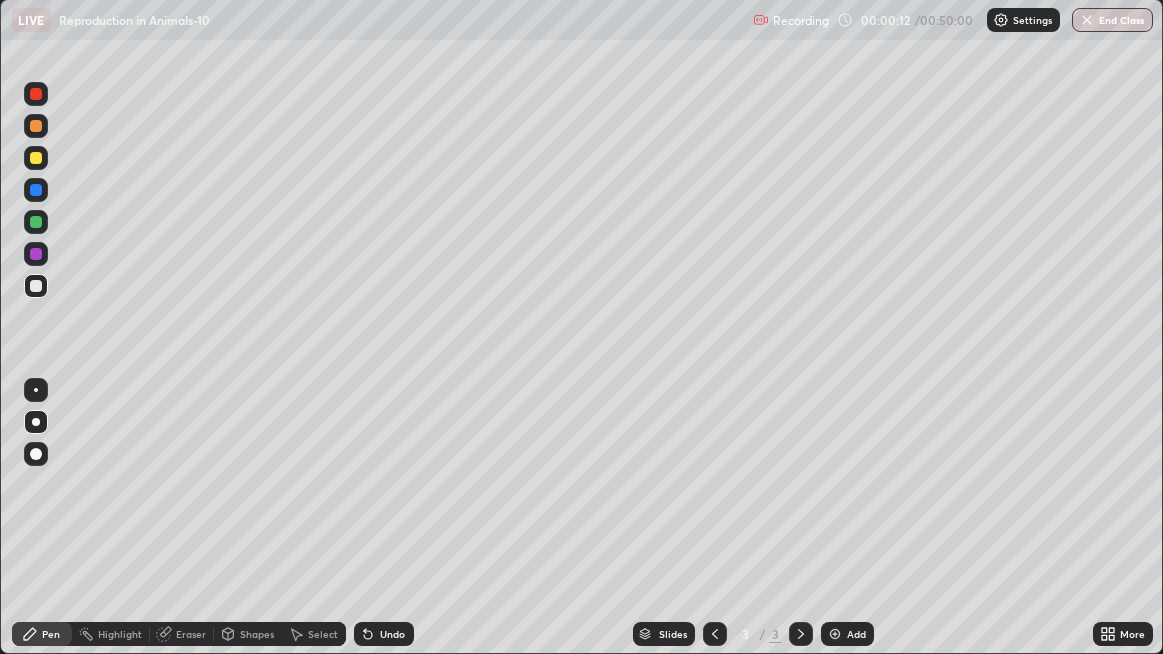 click at bounding box center (36, 158) 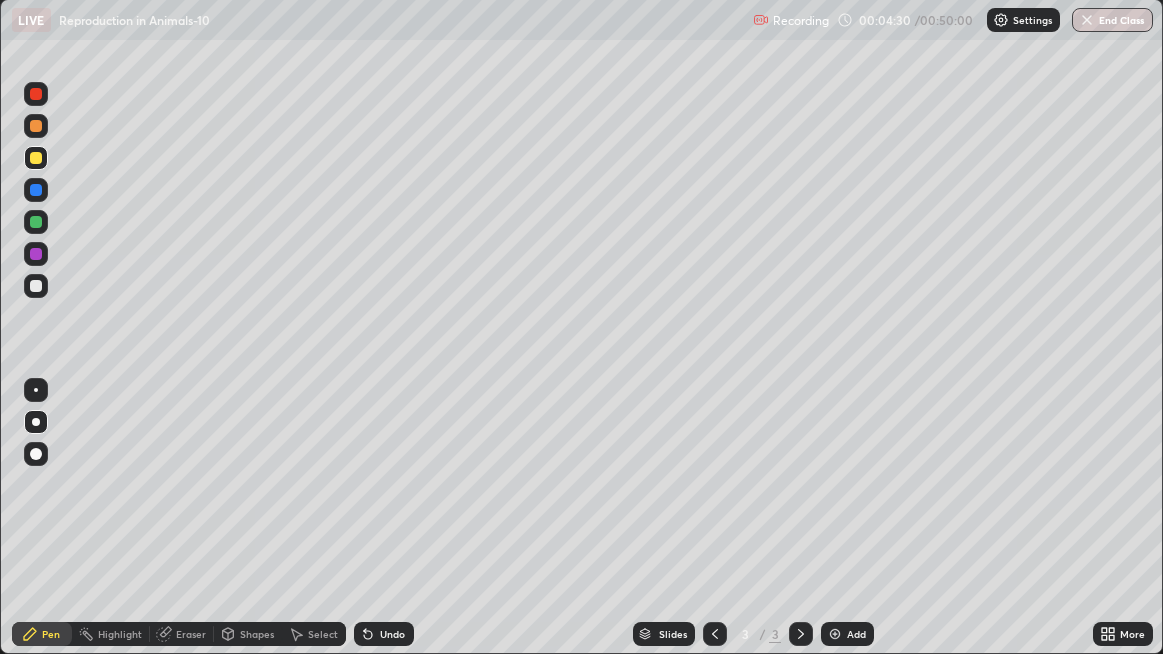 click at bounding box center [36, 158] 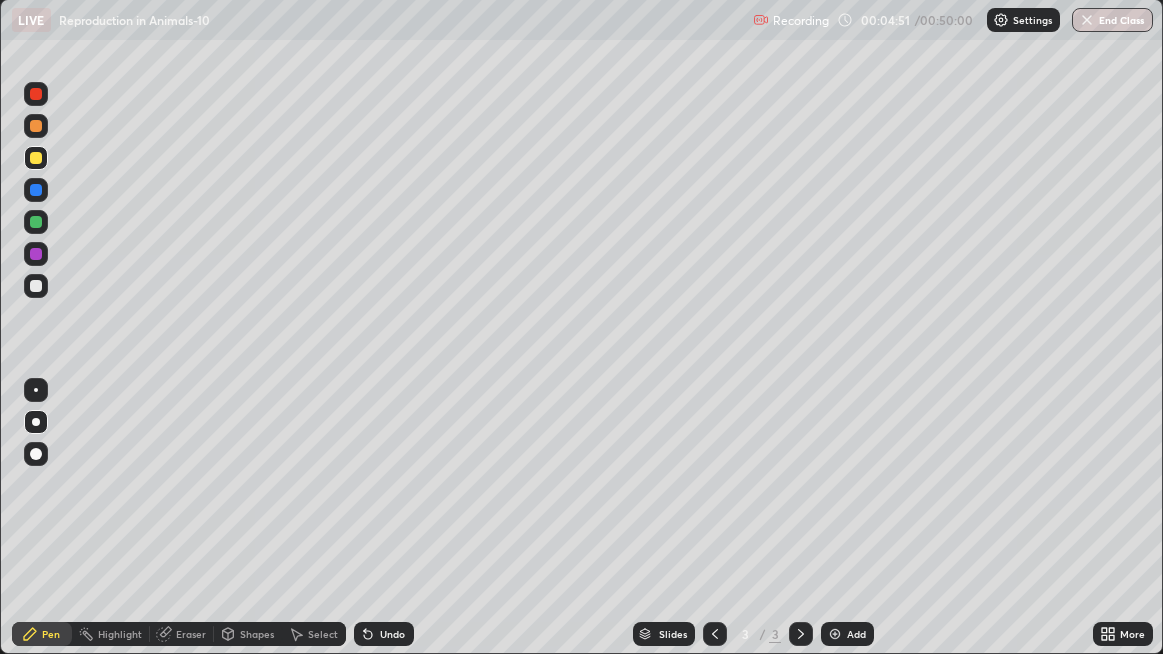 click at bounding box center (36, 286) 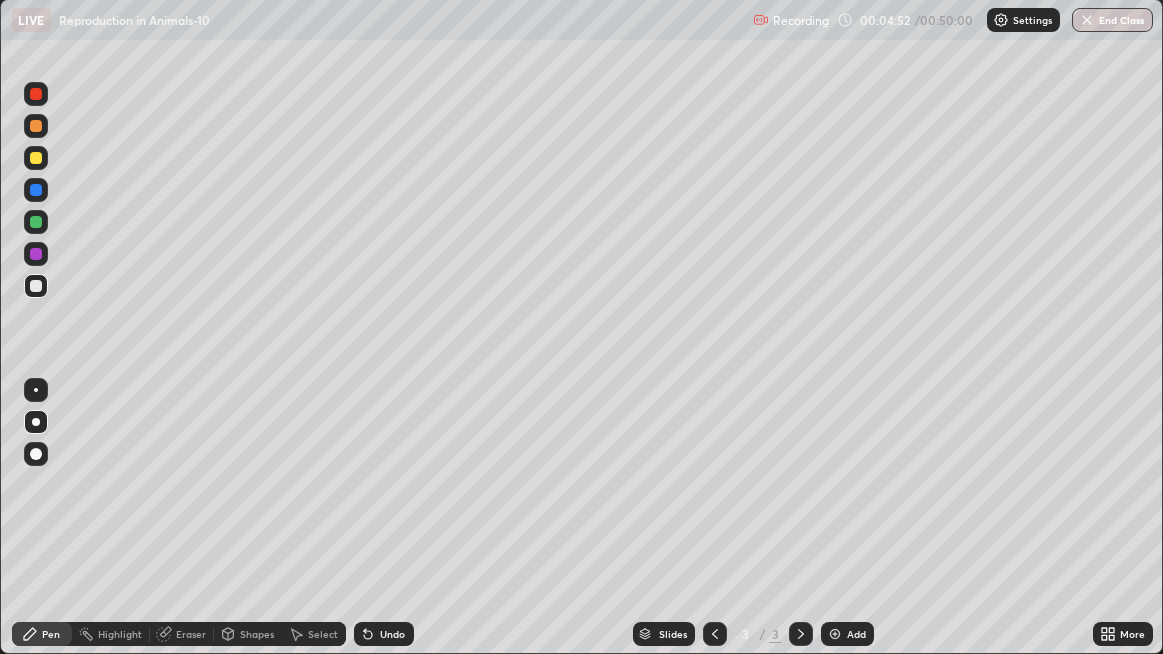 click at bounding box center [36, 390] 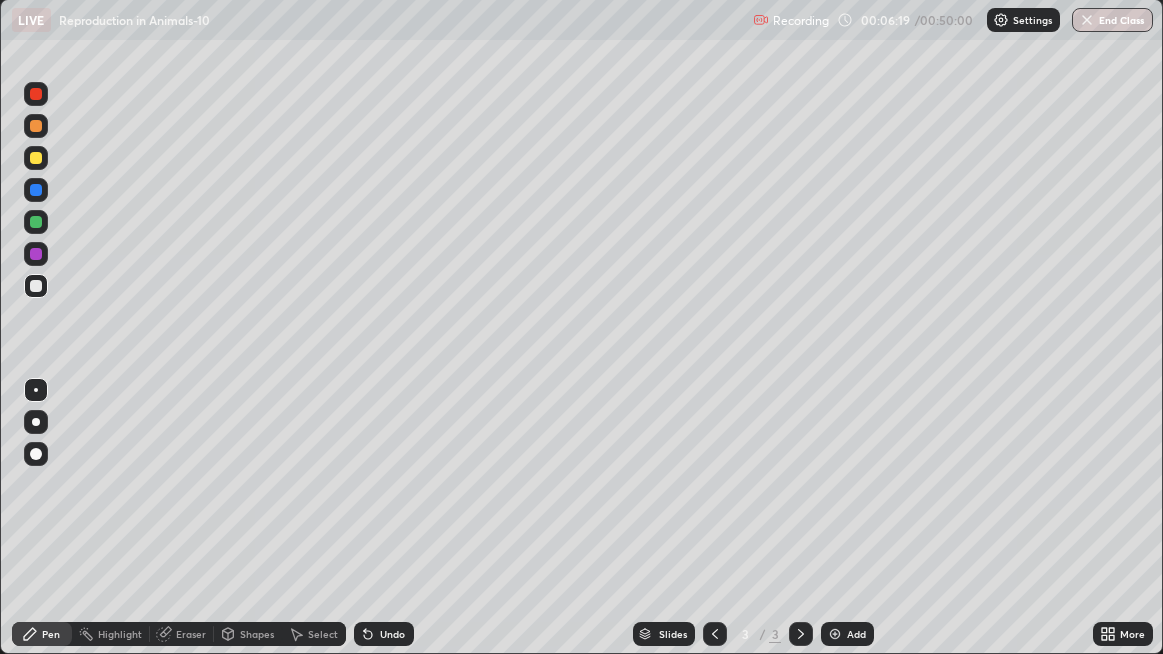 click on "Eraser" at bounding box center (191, 634) 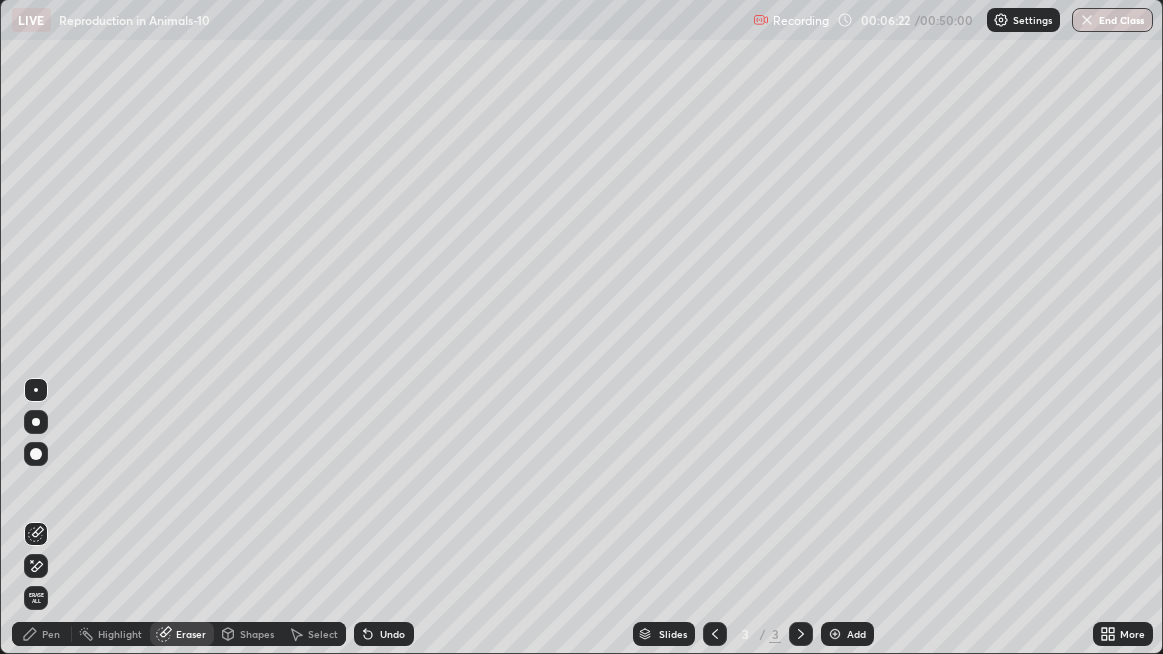 click on "Pen" at bounding box center (42, 634) 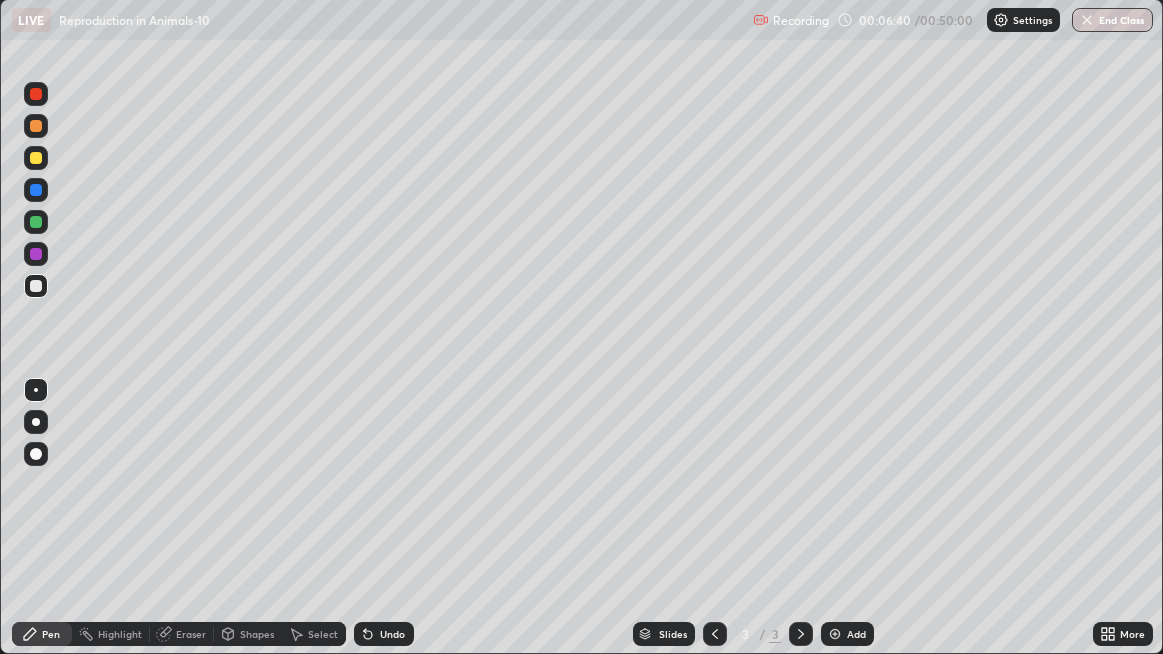 click on "Pen" at bounding box center (51, 634) 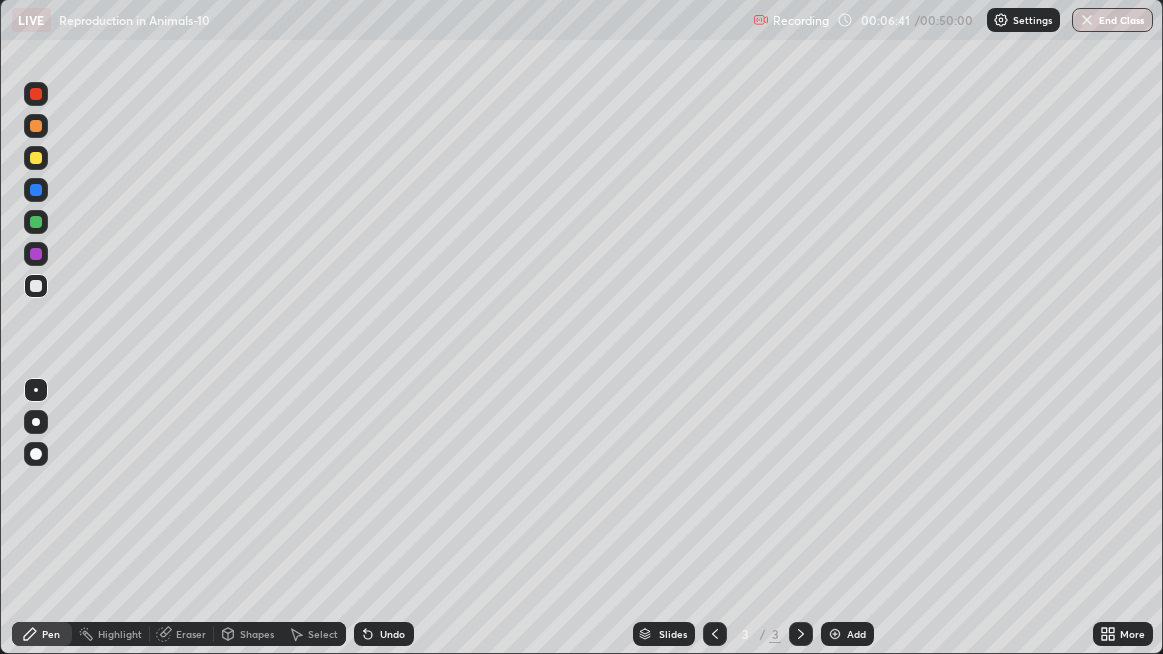 click on "Eraser" at bounding box center (191, 634) 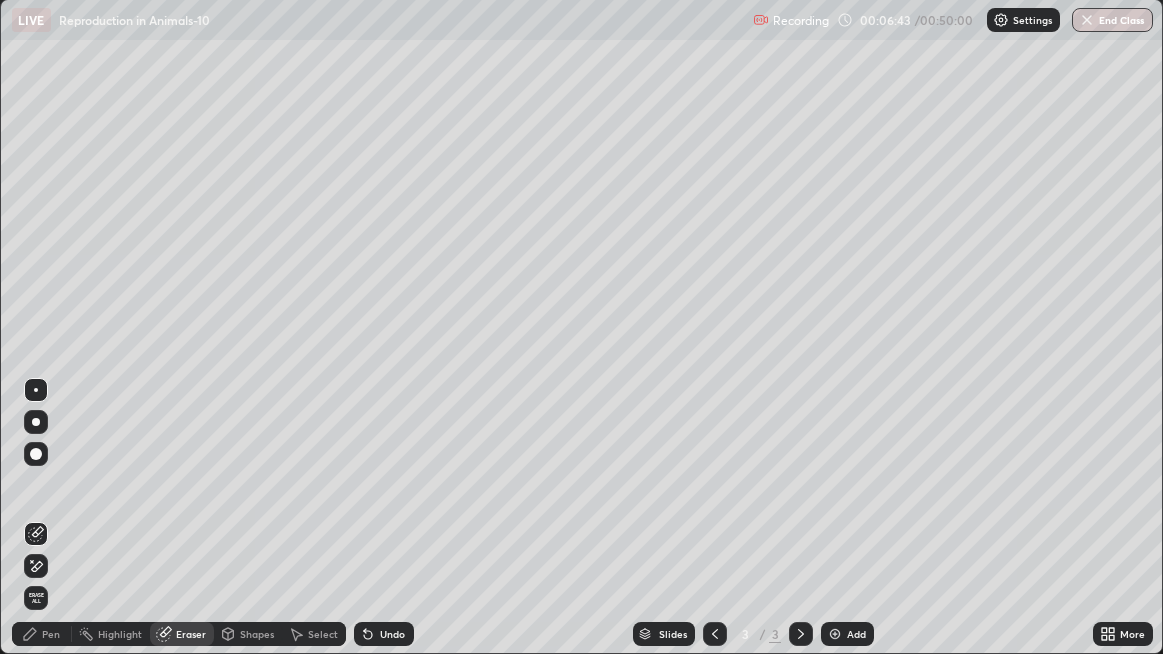 click on "Pen" at bounding box center (51, 634) 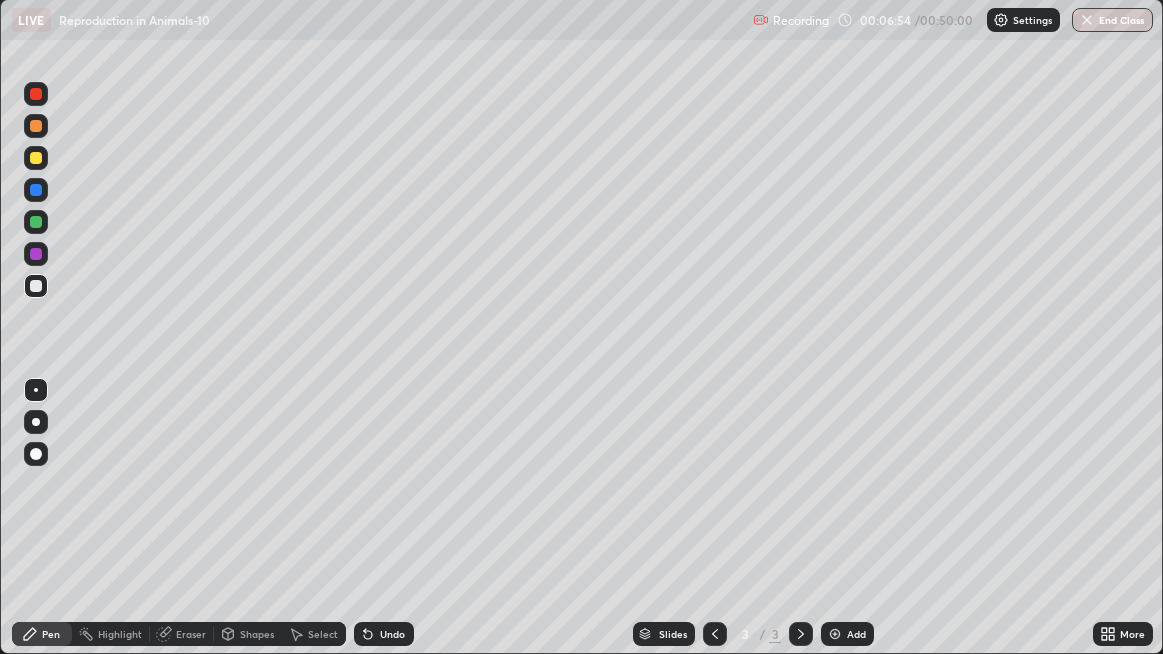 click at bounding box center (36, 158) 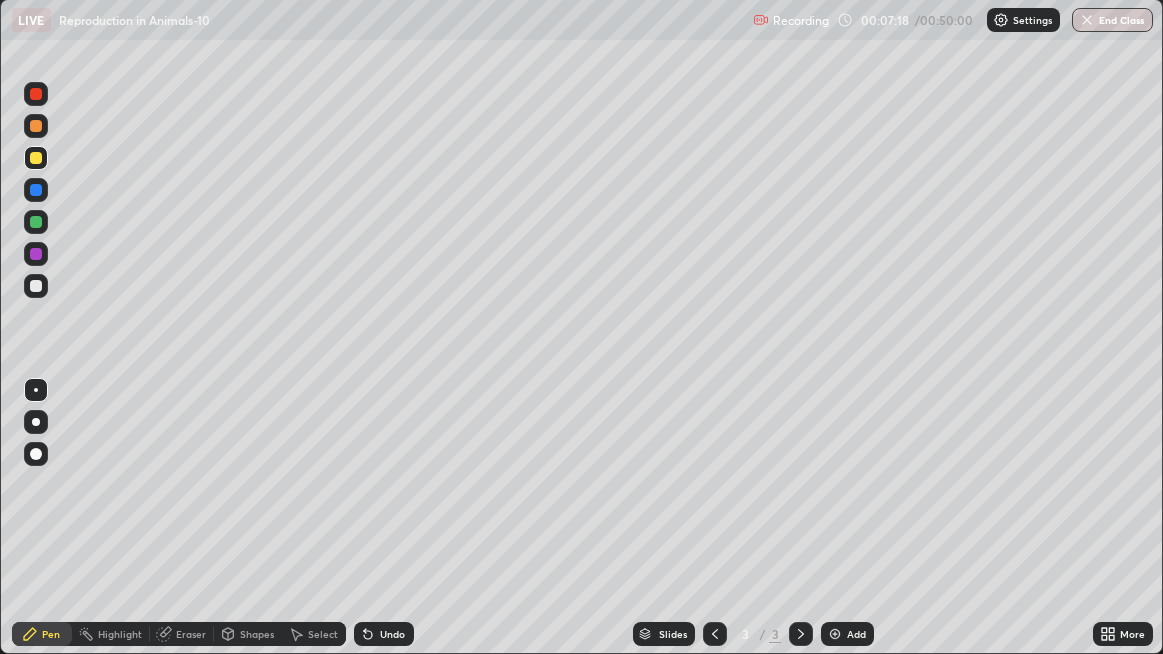click on "Eraser" at bounding box center [191, 634] 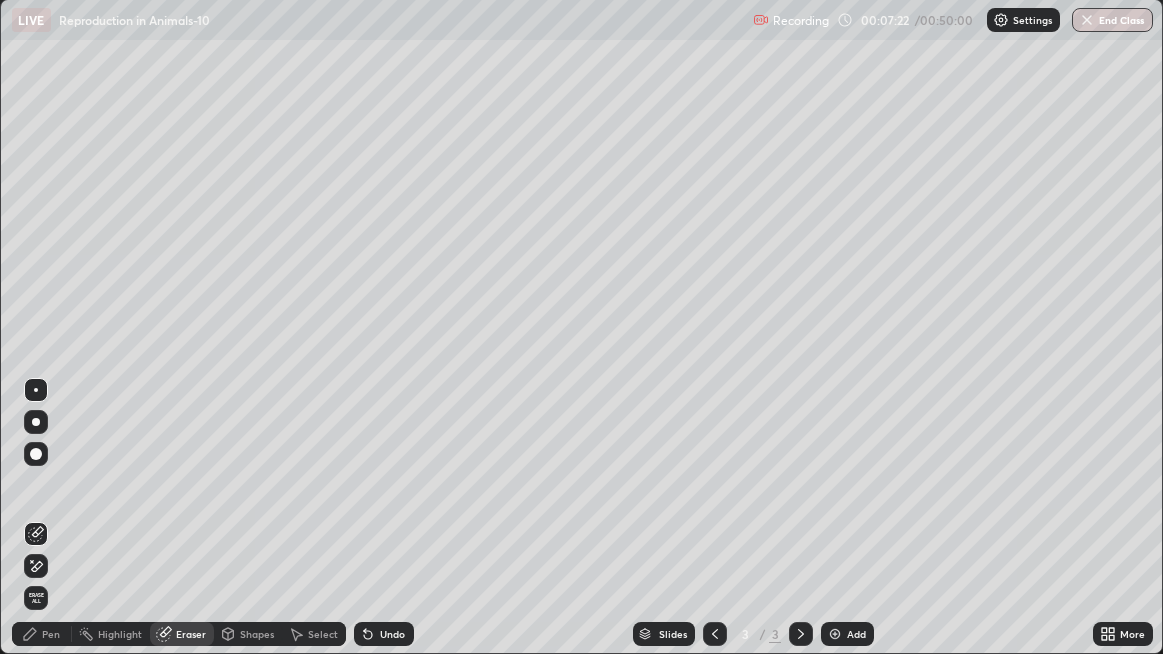 click on "Pen" at bounding box center (51, 634) 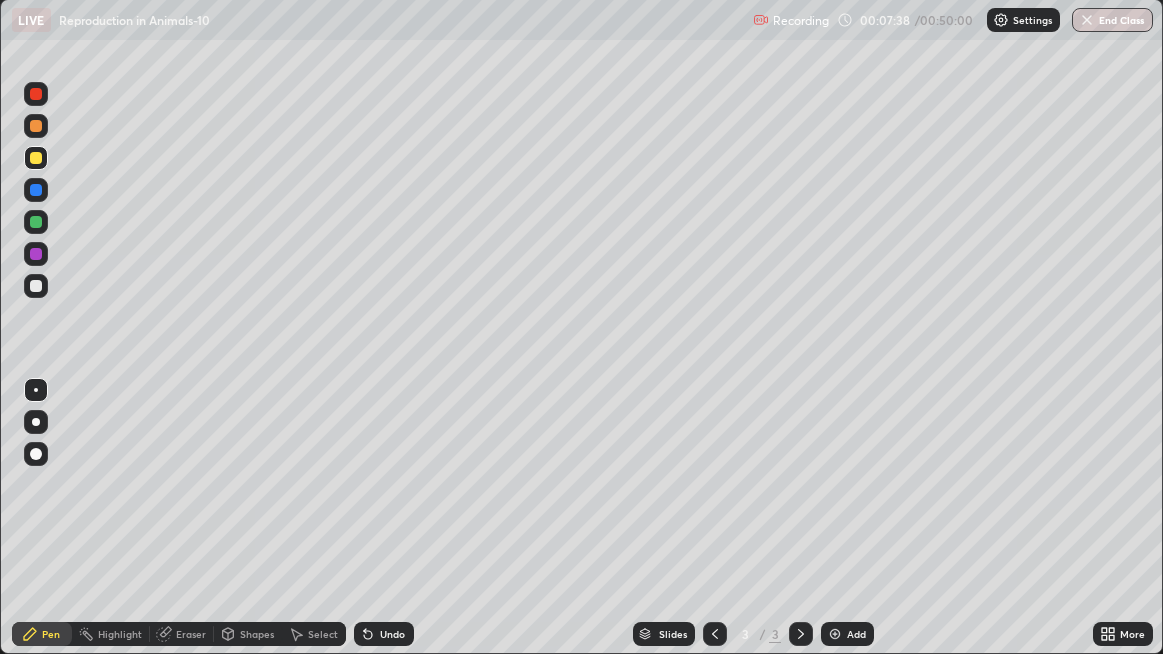 click on "Eraser" at bounding box center [191, 634] 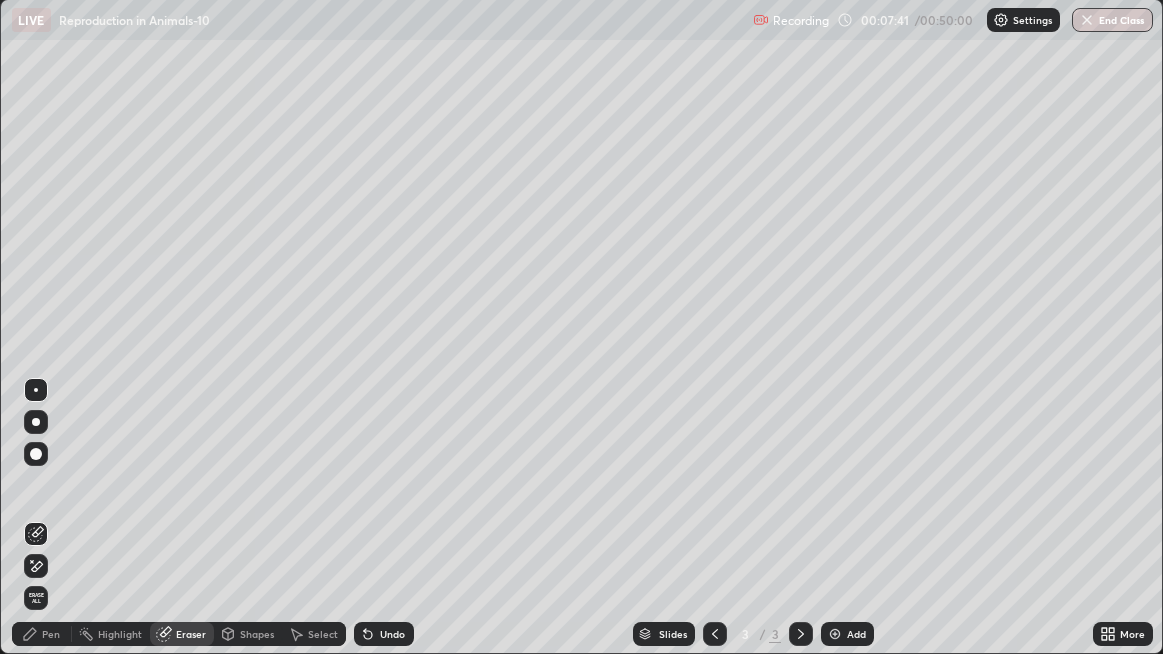 click on "Pen" at bounding box center [51, 634] 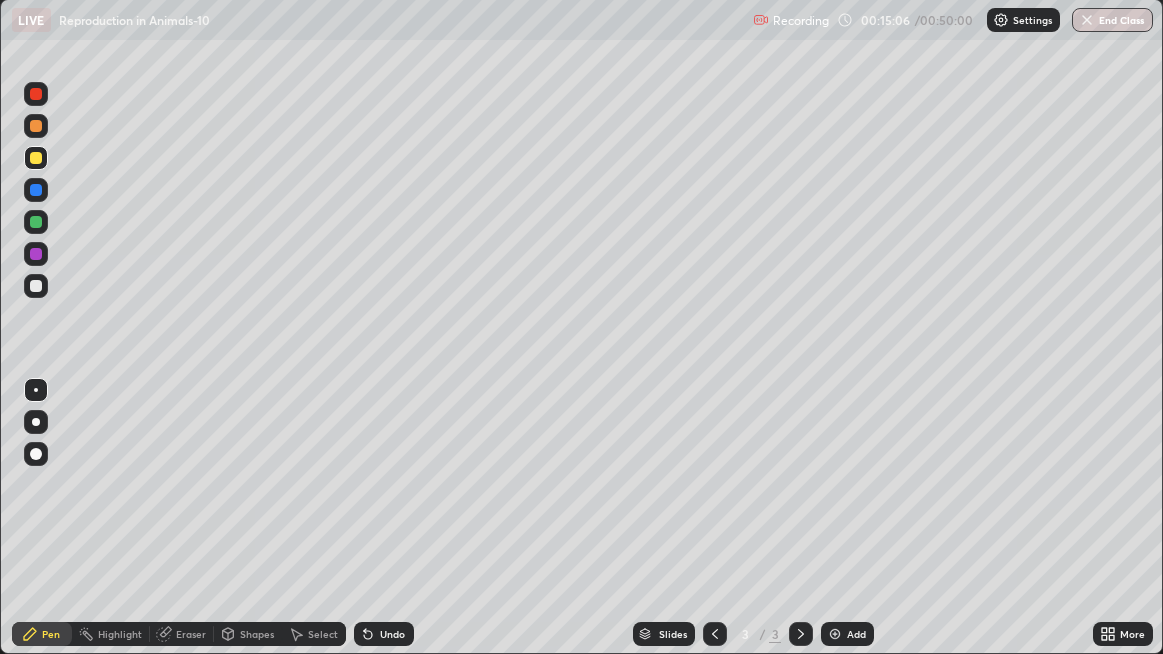click on "Eraser" at bounding box center [191, 634] 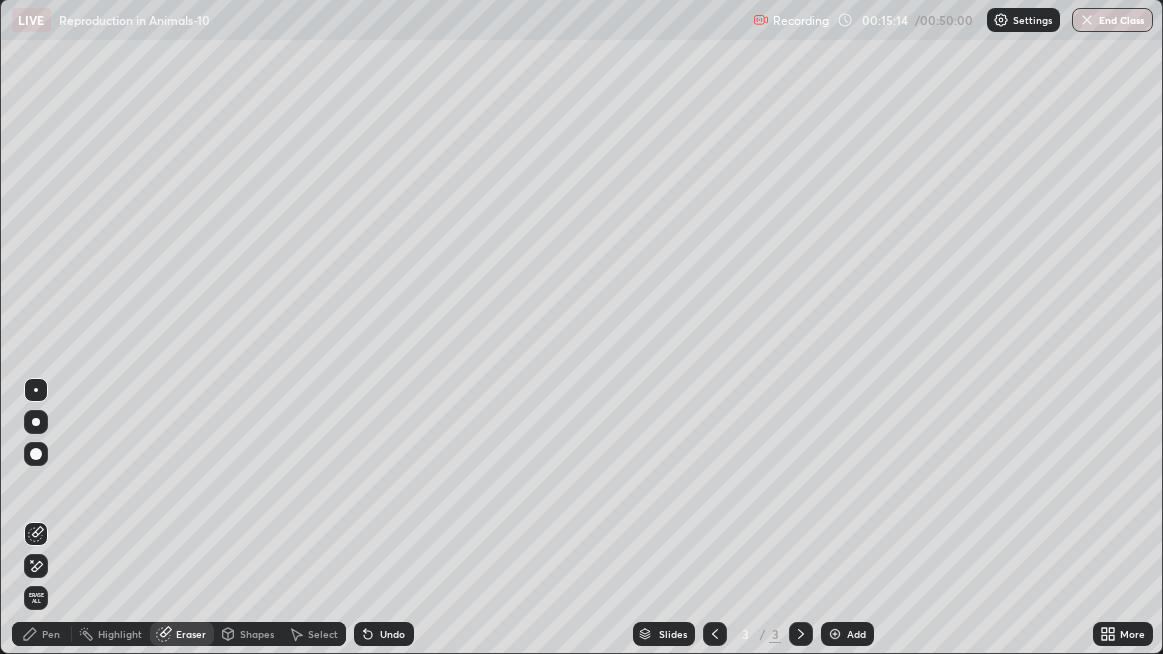 click on "Pen" at bounding box center (42, 634) 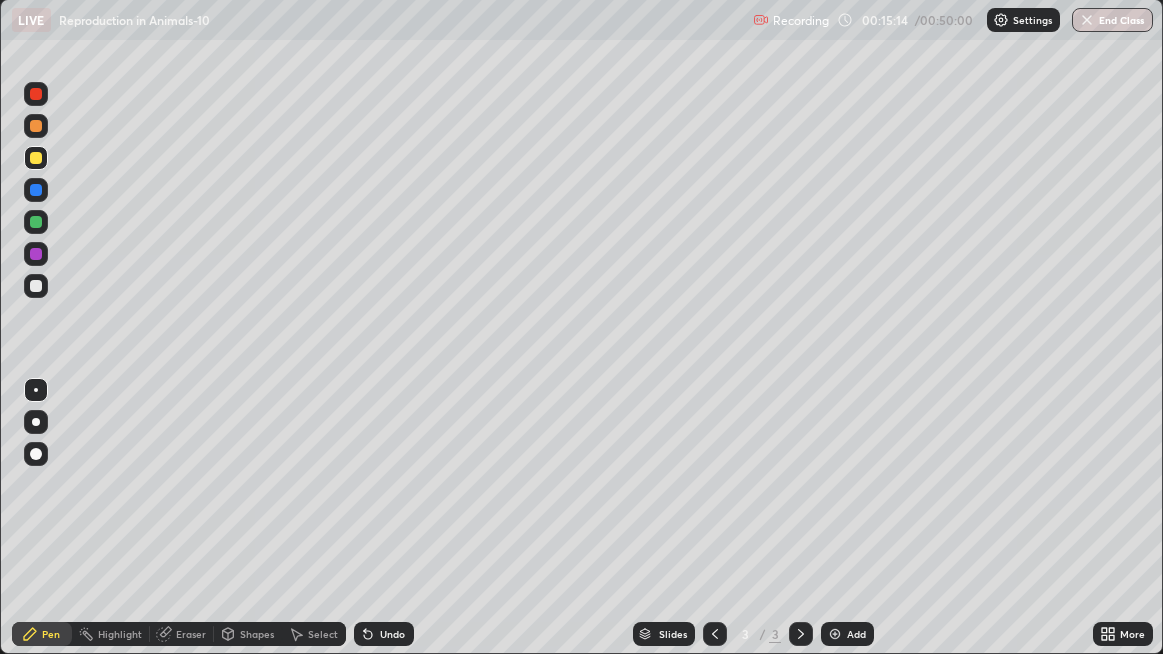 click on "Pen" at bounding box center (51, 634) 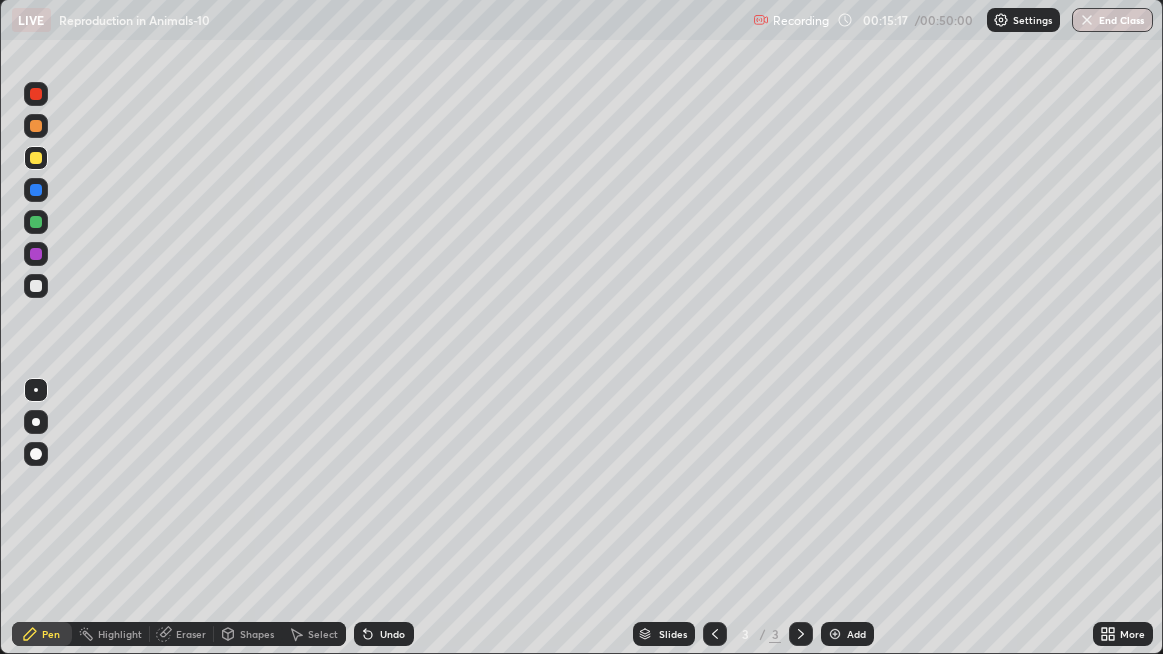click at bounding box center [149, 634] 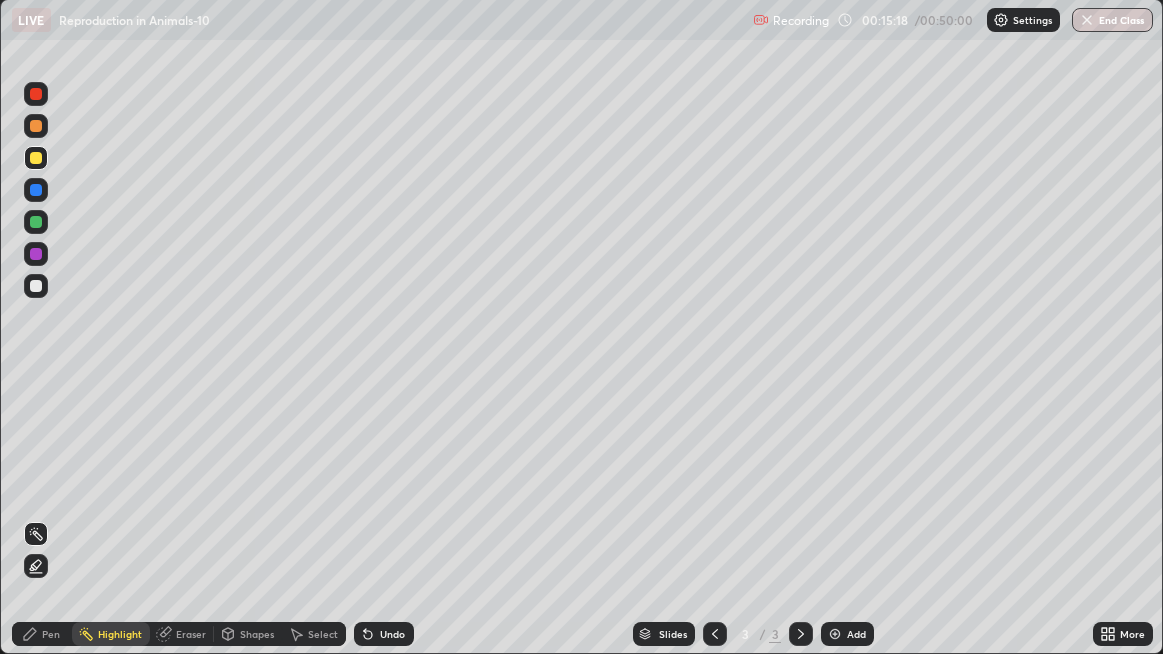 click on "Eraser" at bounding box center (191, 634) 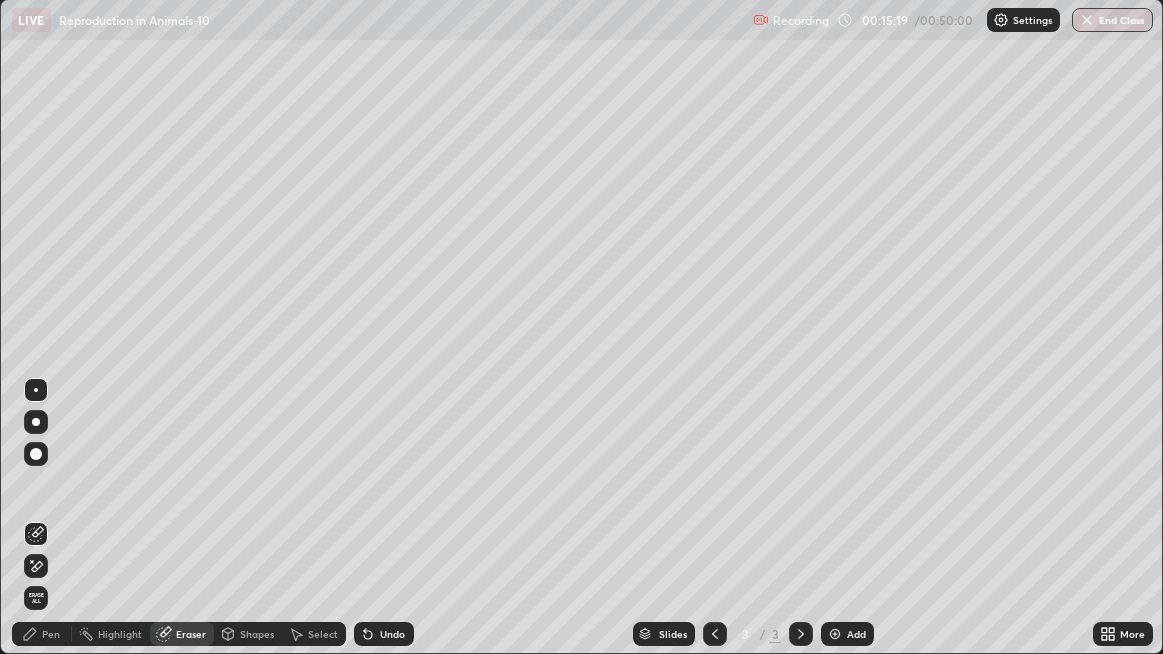 click on "Pen" at bounding box center (51, 634) 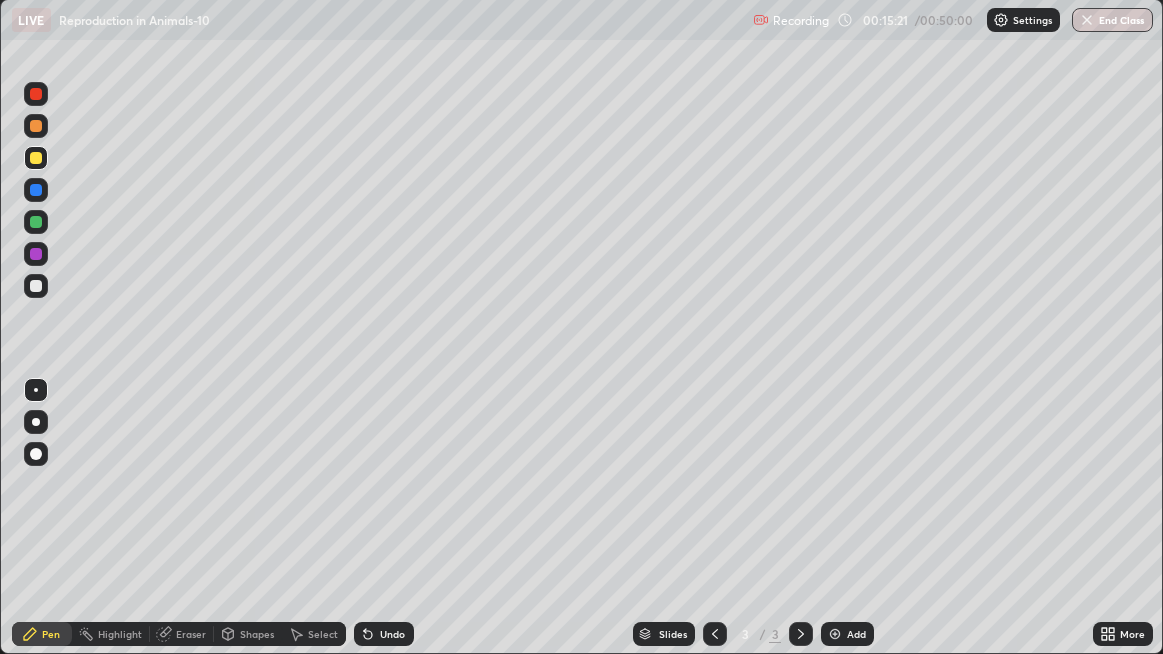 click at bounding box center (36, 286) 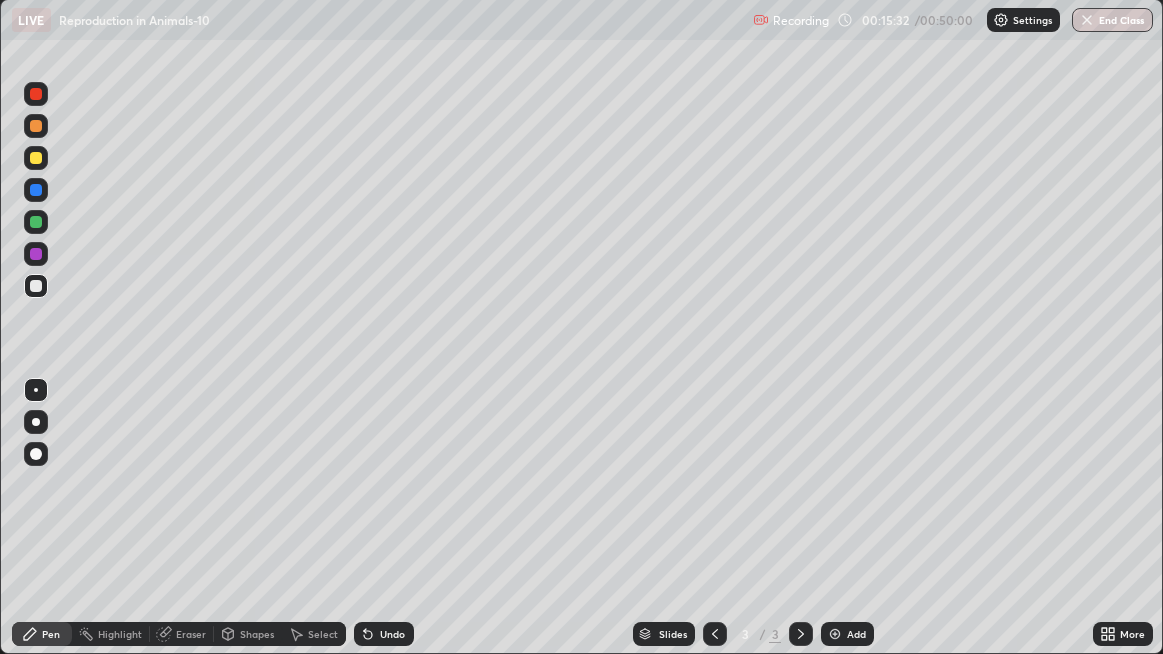 click on "Eraser" at bounding box center (191, 634) 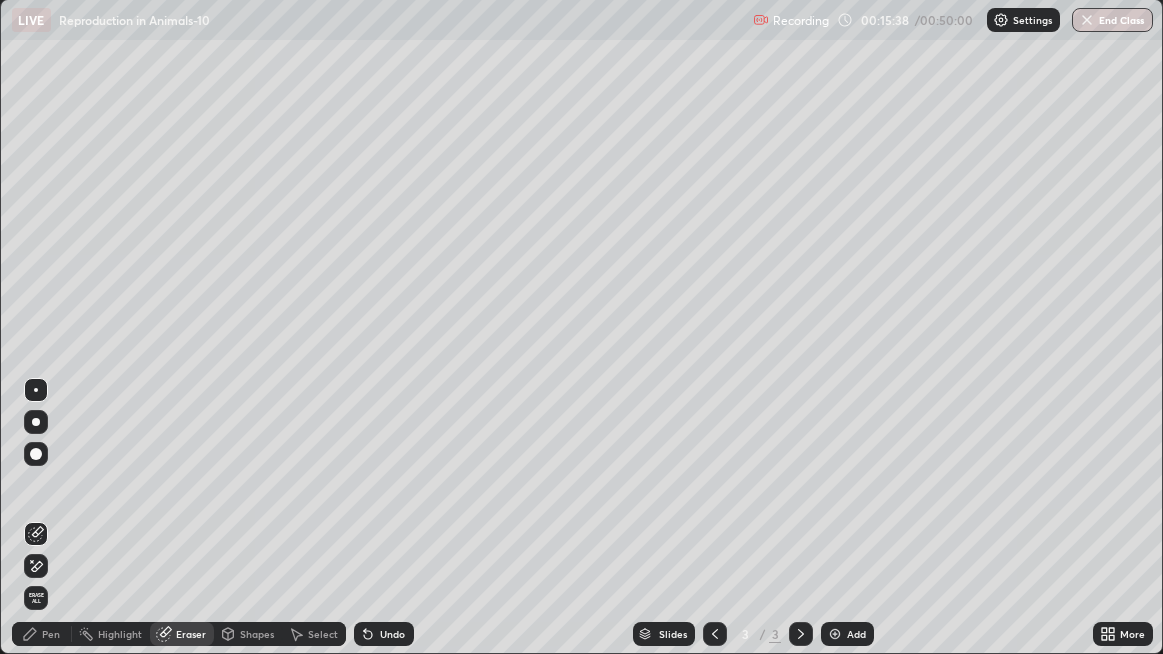 click on "Pen" at bounding box center [42, 634] 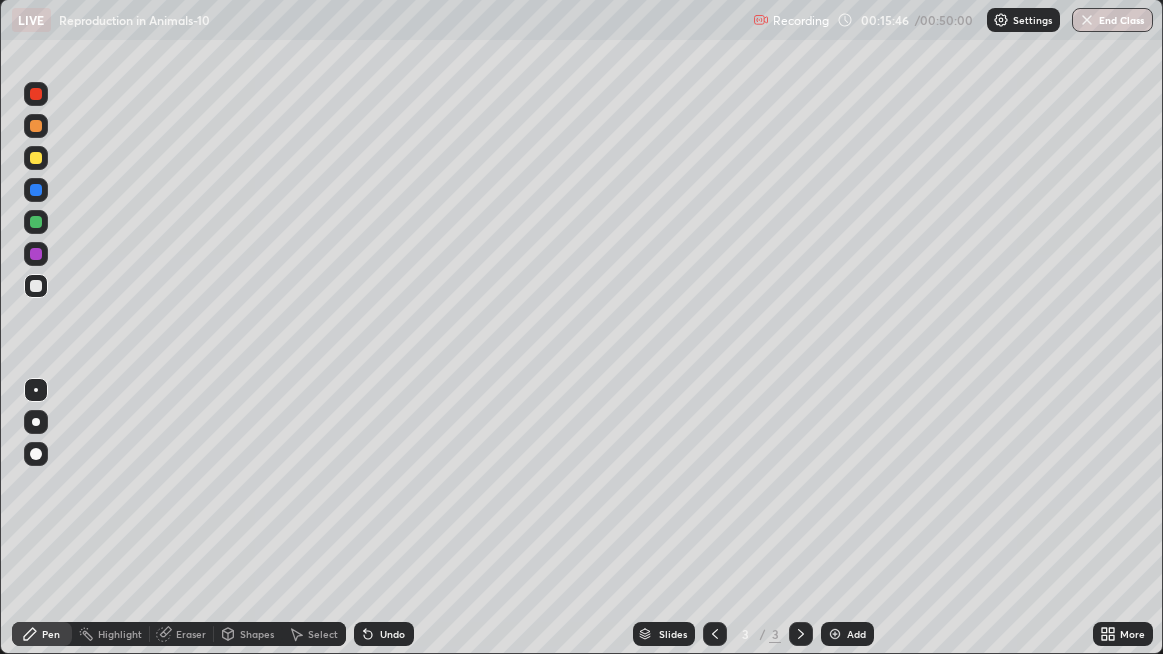 click on "Eraser" at bounding box center [191, 634] 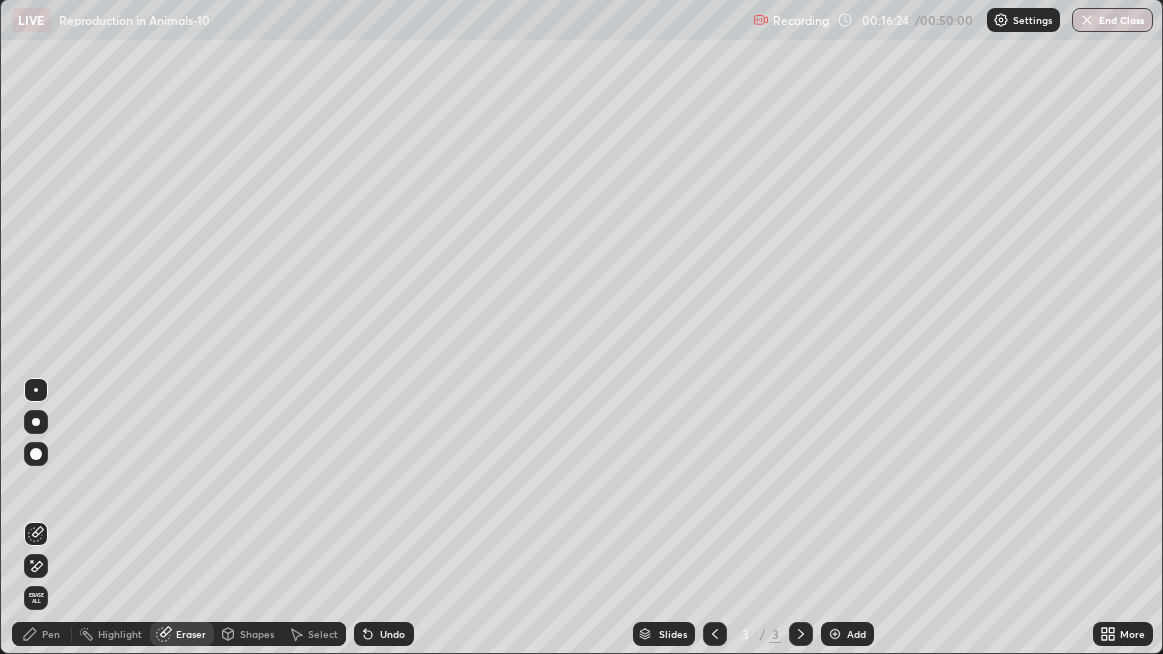 click on "Pen" at bounding box center [51, 634] 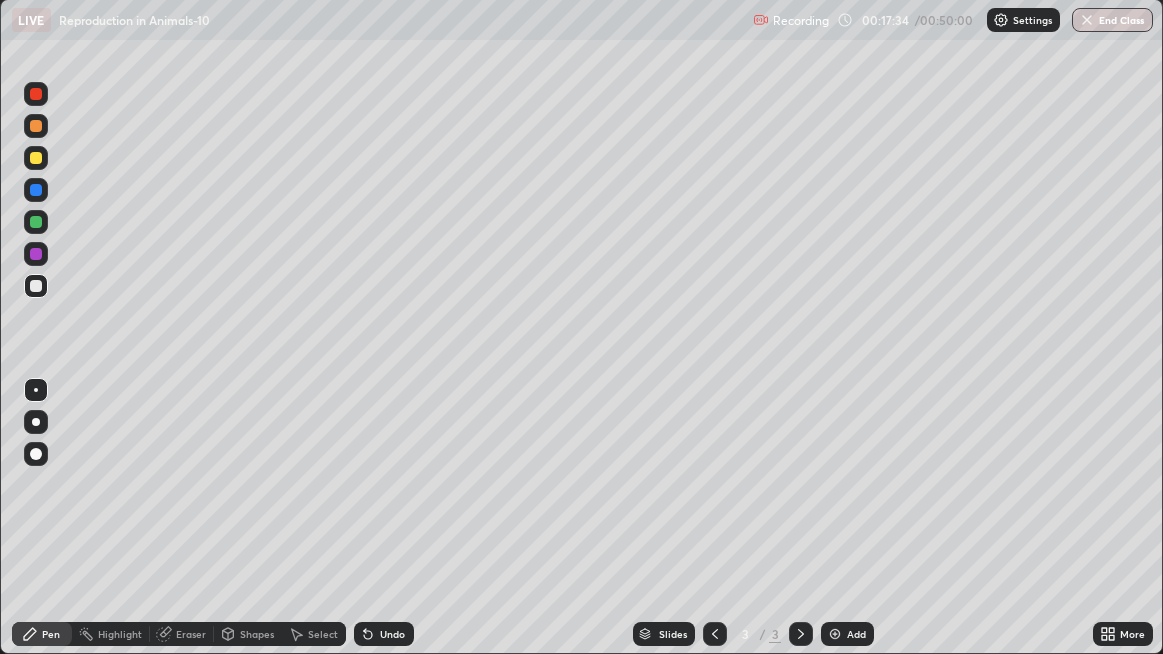 click on "Add" at bounding box center [847, 634] 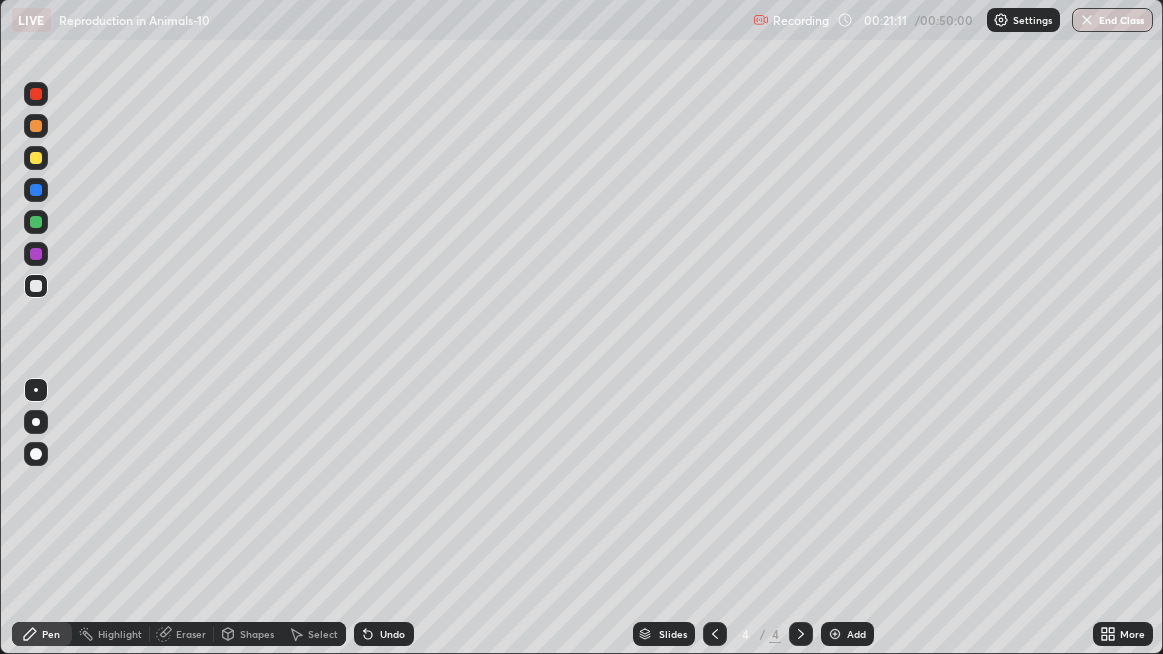 click at bounding box center (715, 634) 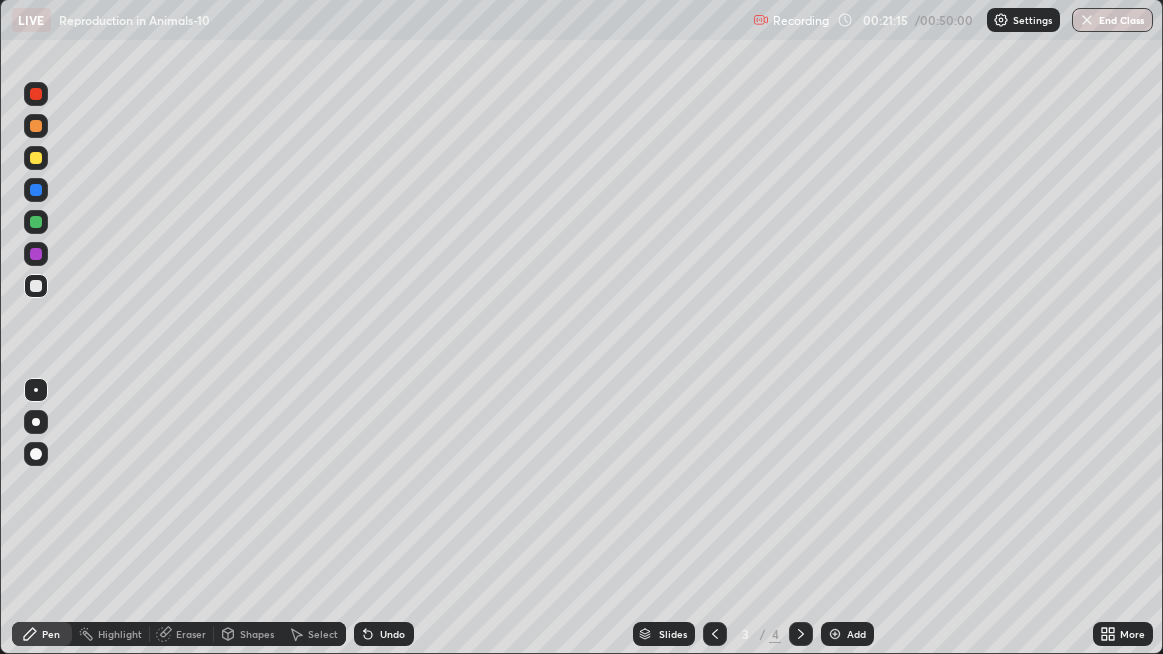 click 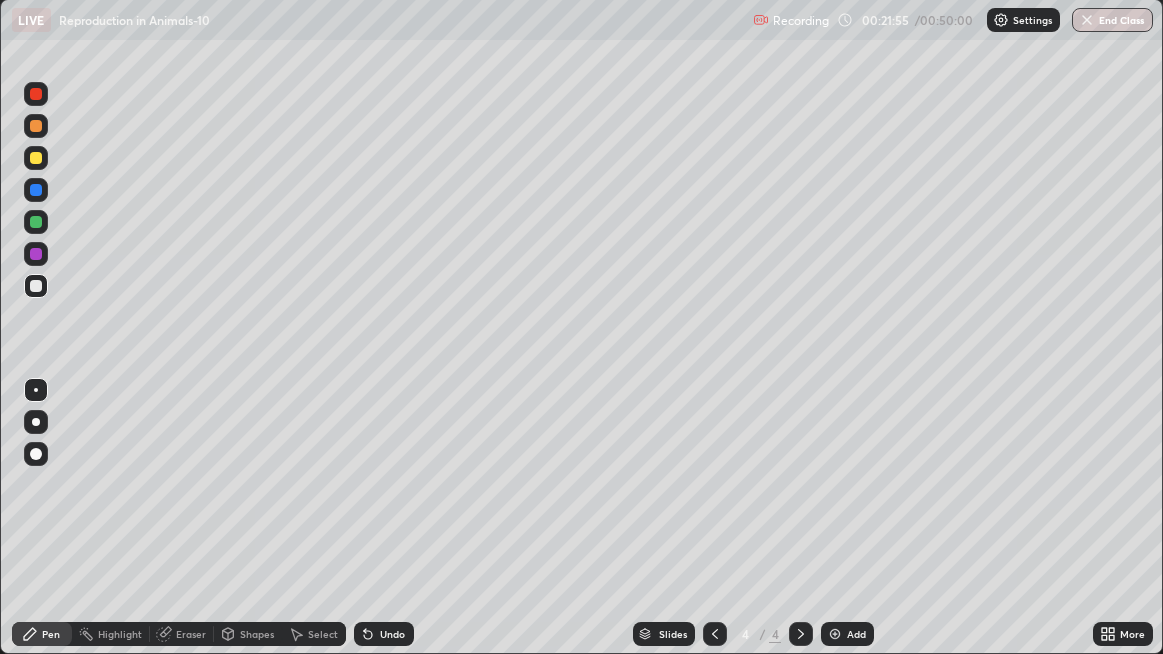 click 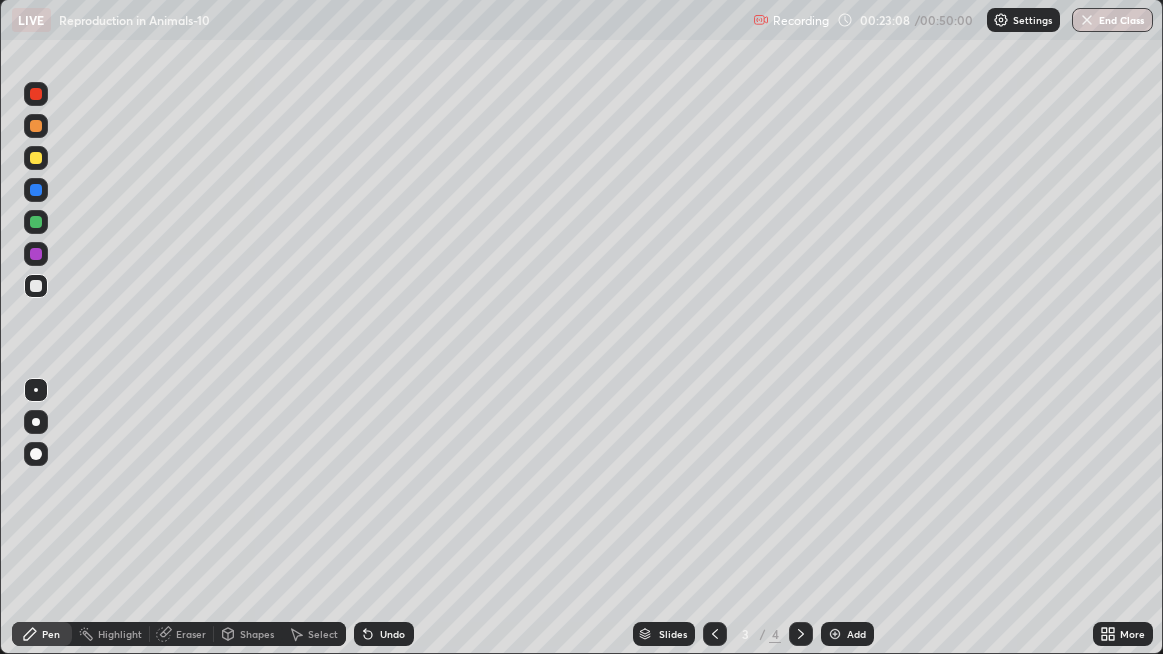 click on "Add" at bounding box center (847, 634) 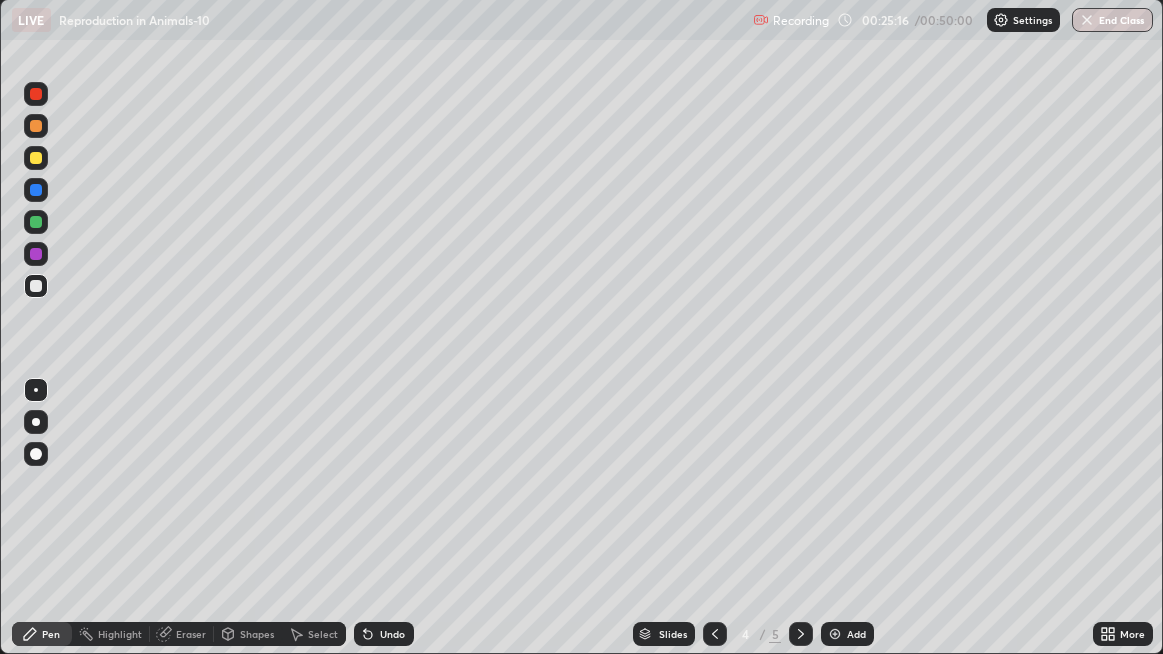 click 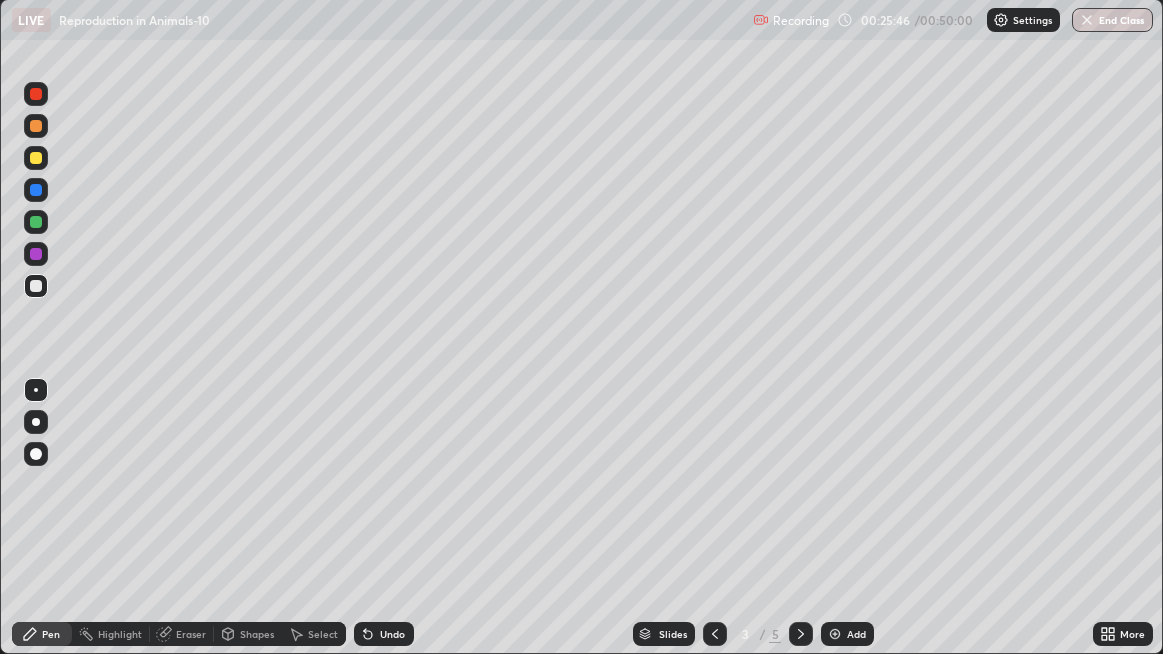 click 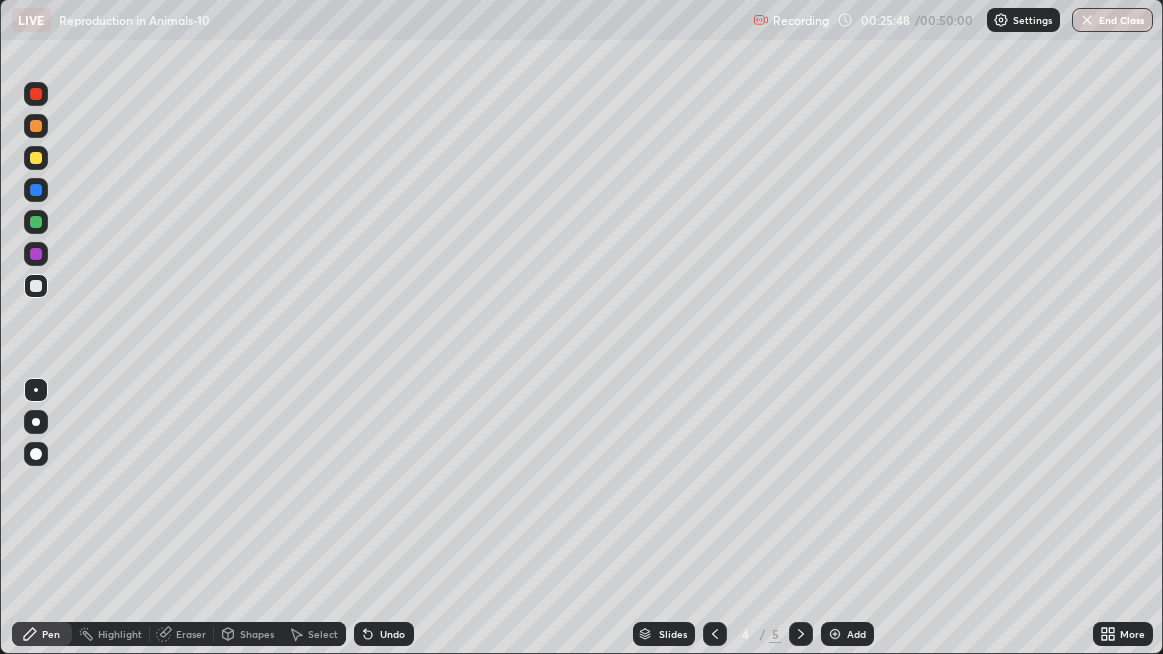 click 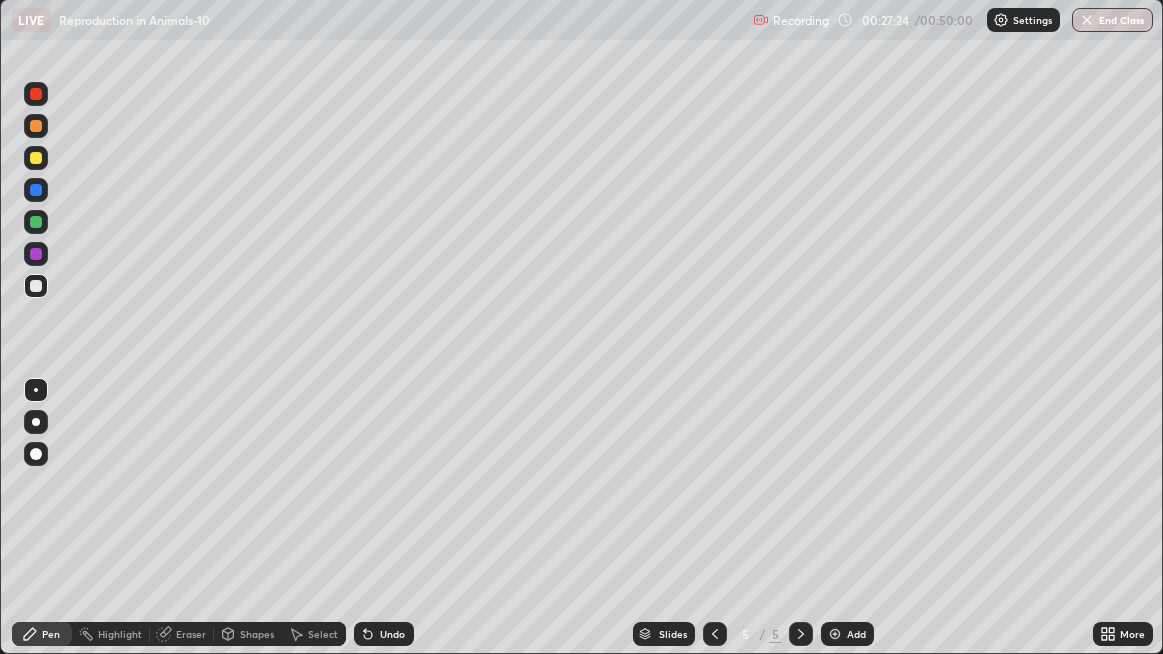 click at bounding box center (36, 158) 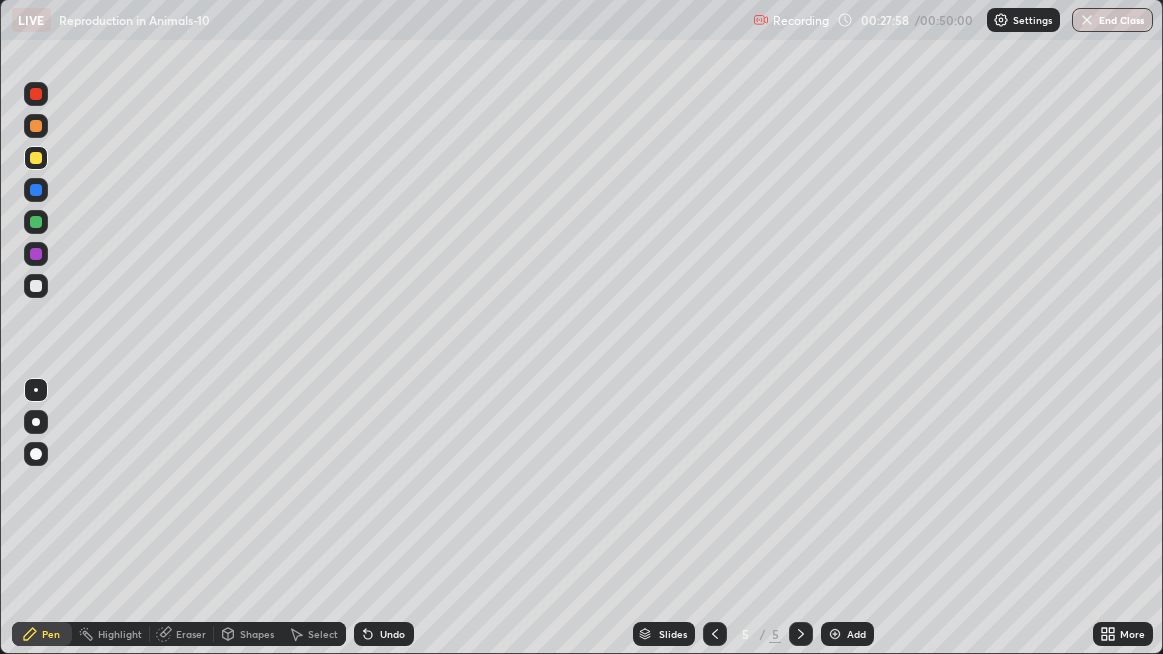 click at bounding box center (36, 286) 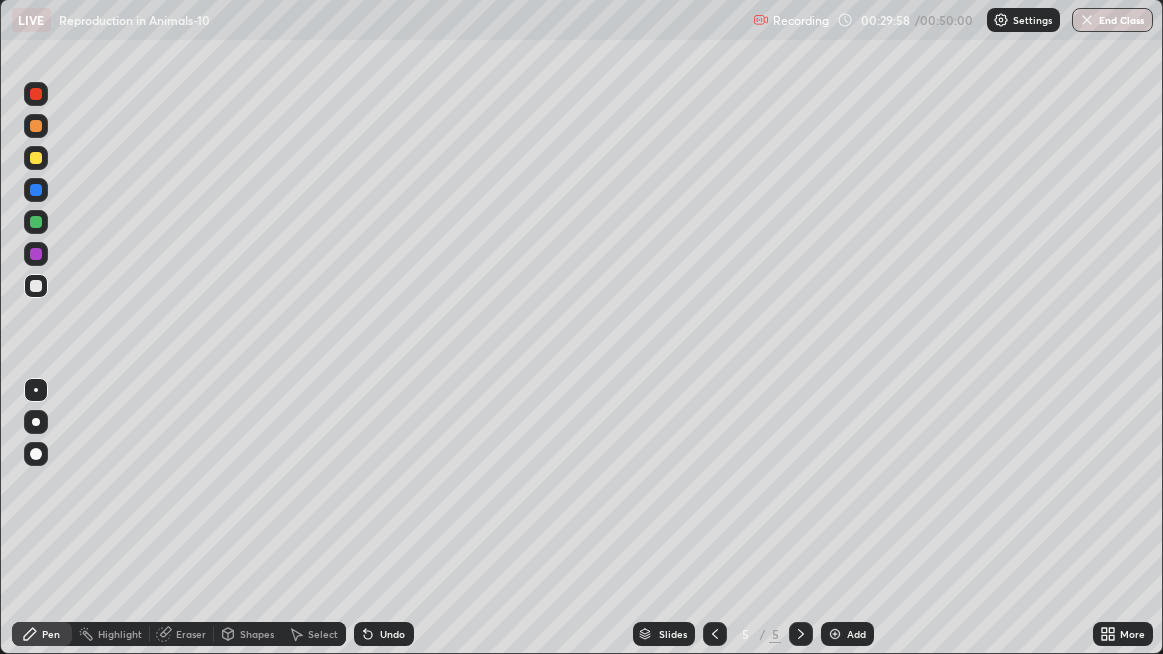 click at bounding box center (36, 158) 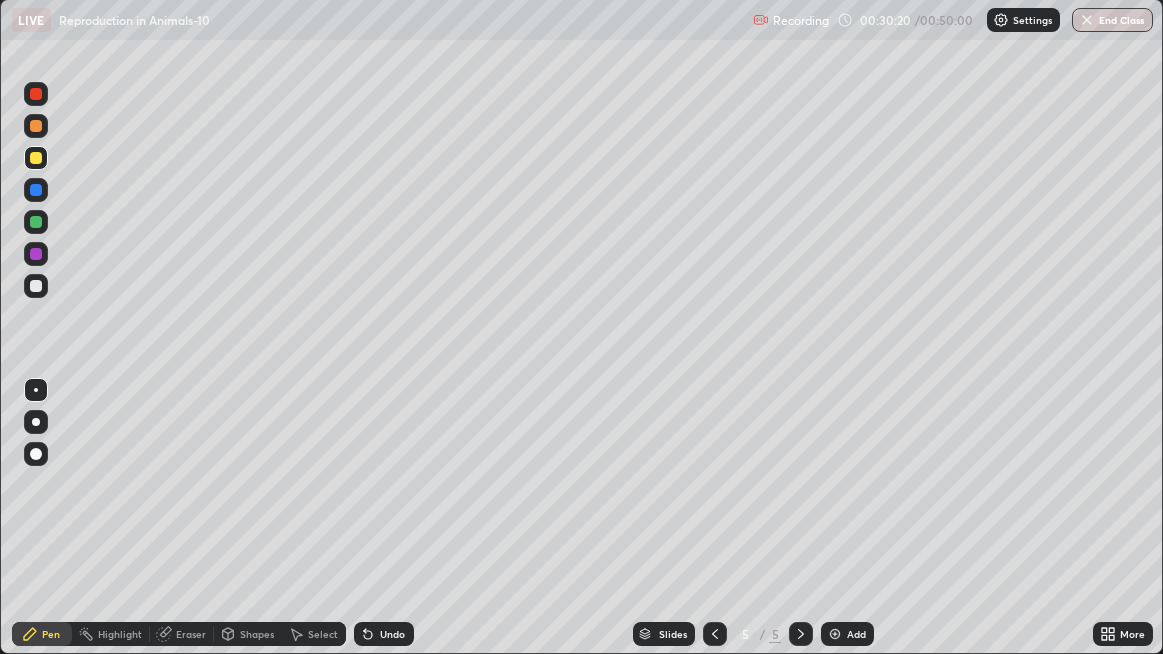 click 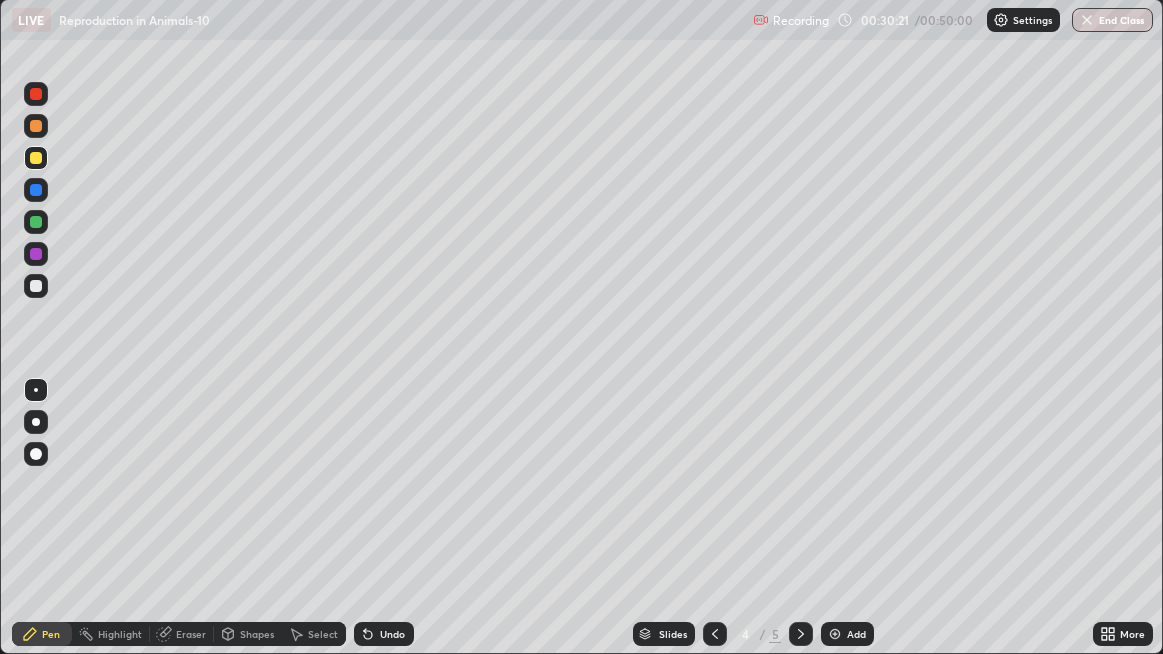 click 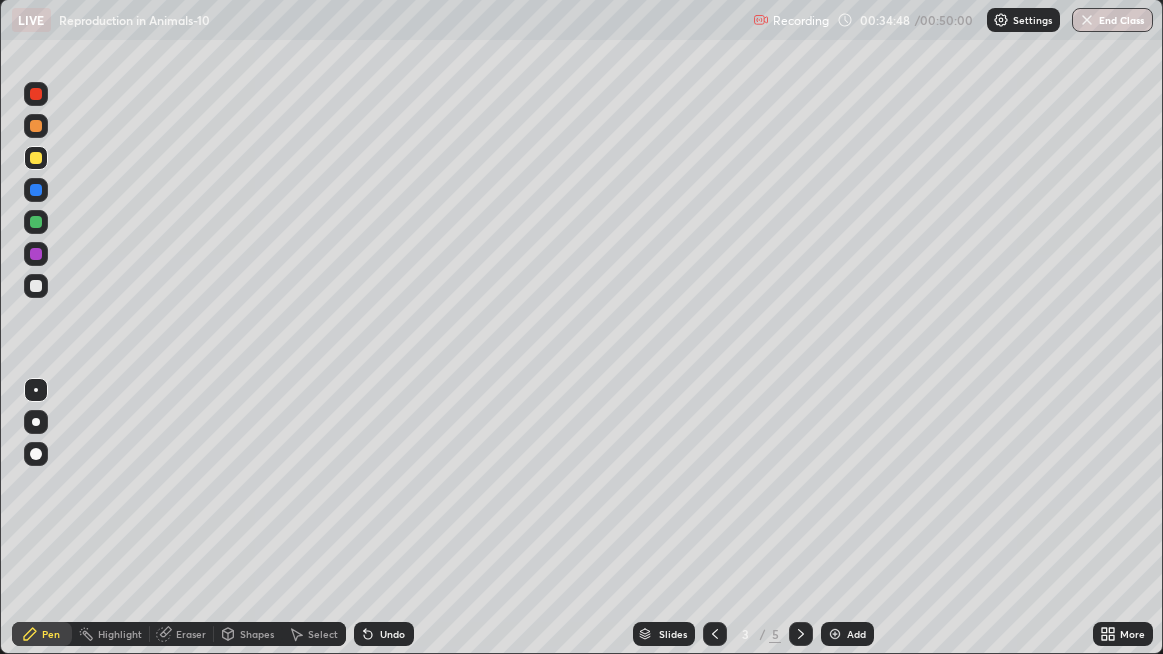 click 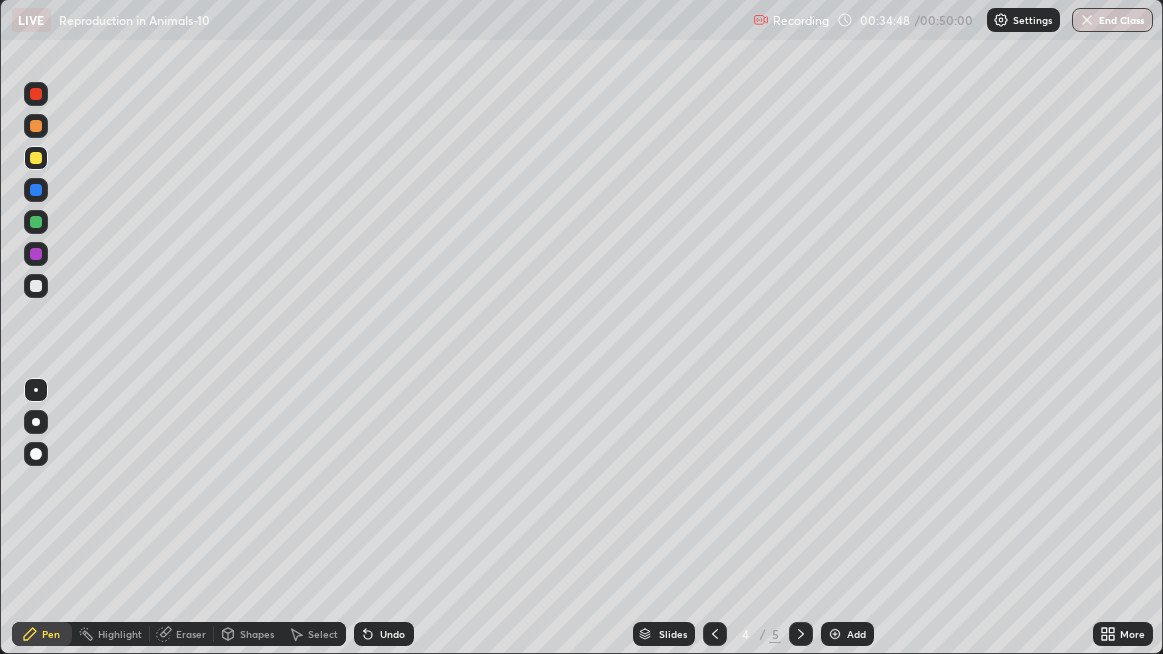 click 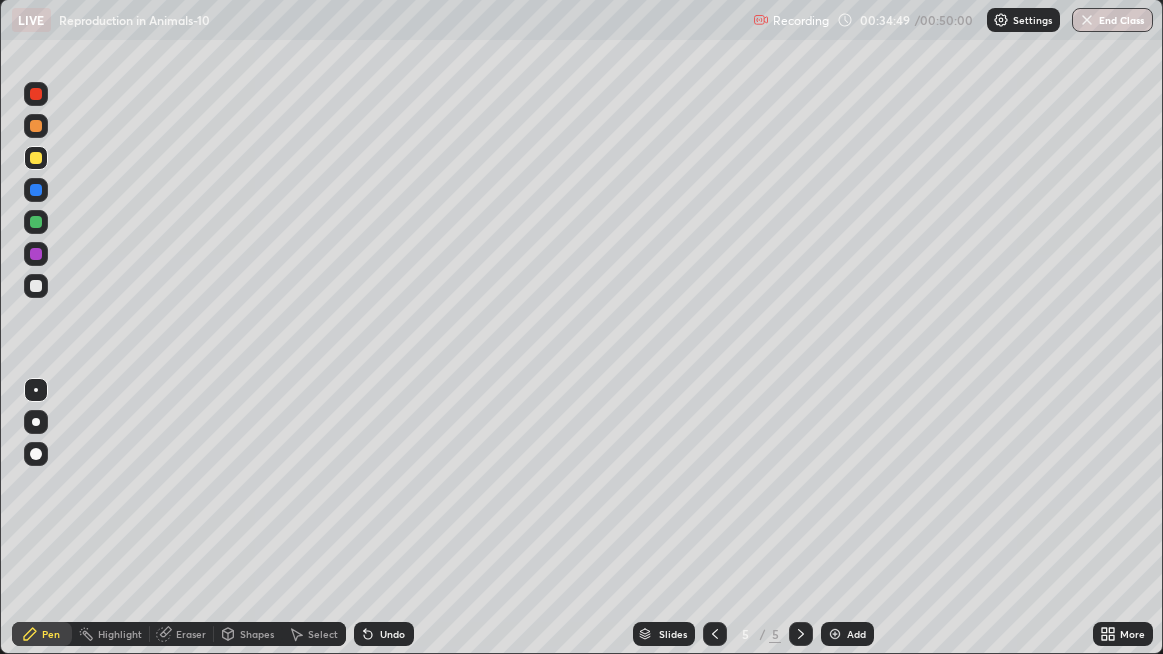 click 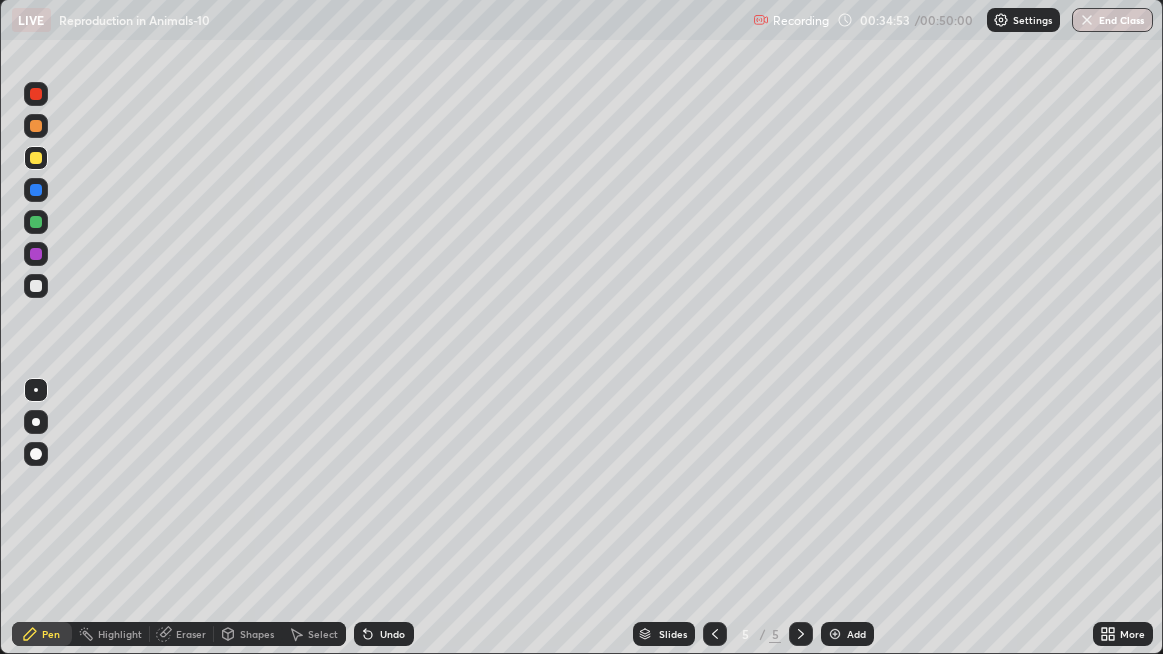 click at bounding box center (835, 634) 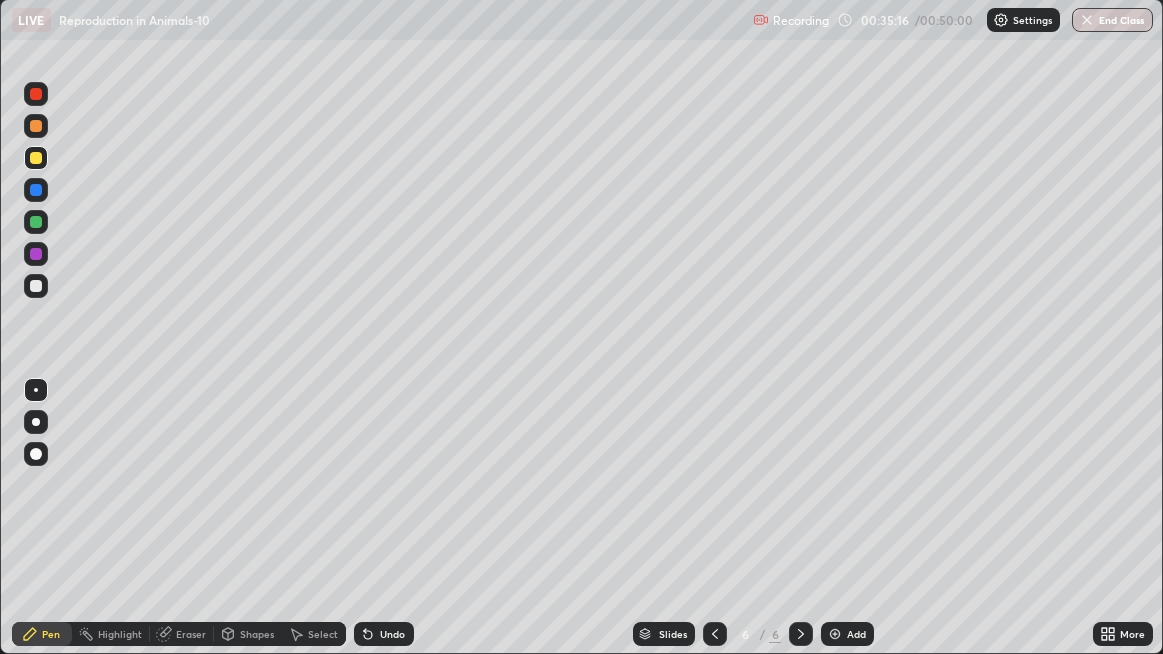 click at bounding box center [36, 286] 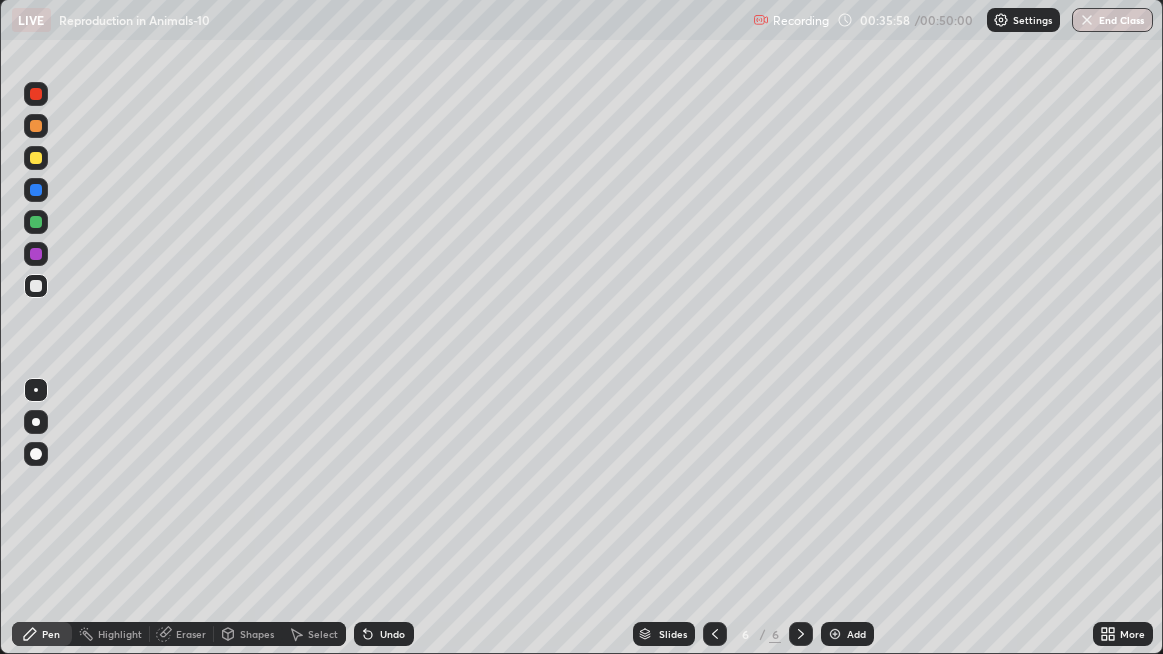 click 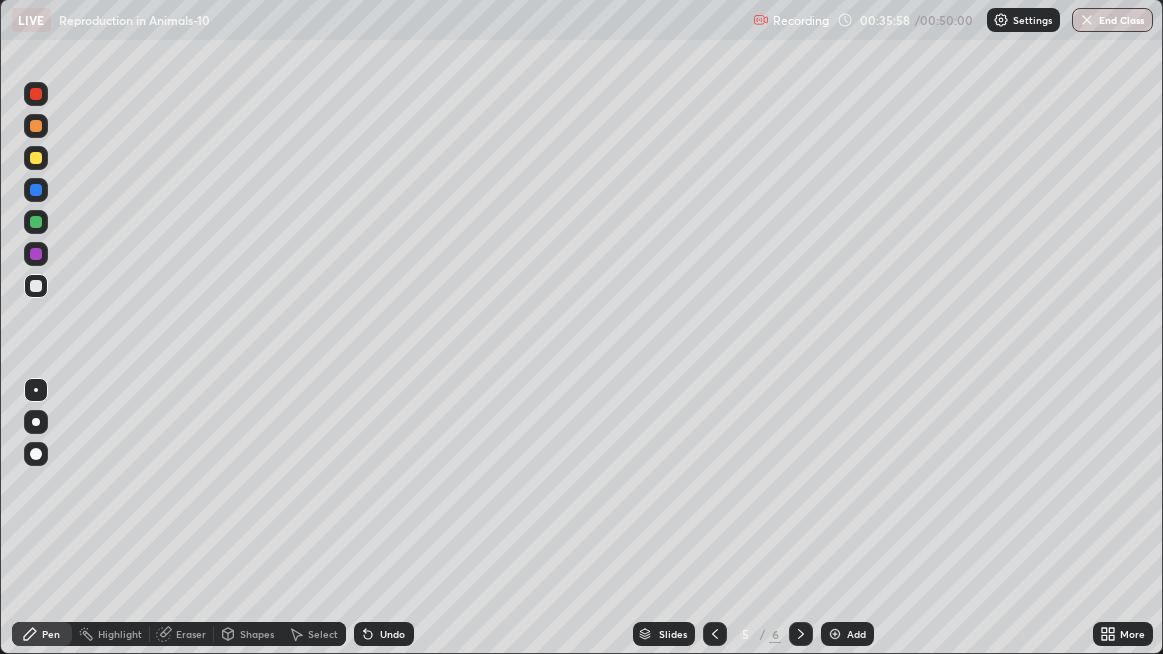 click 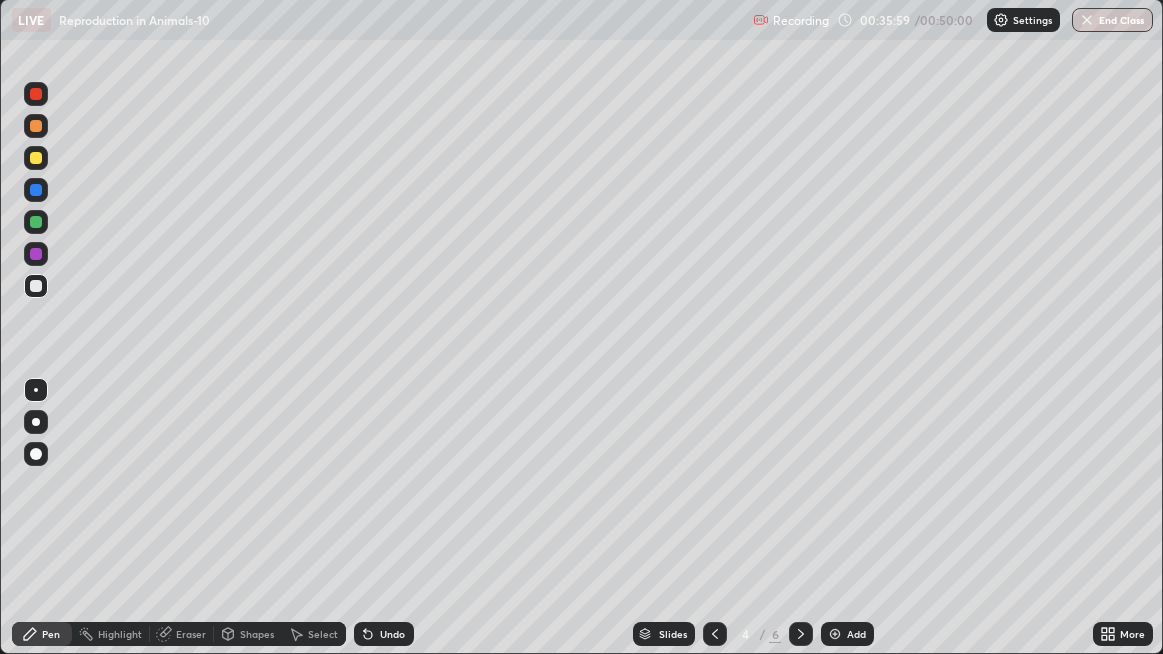 click 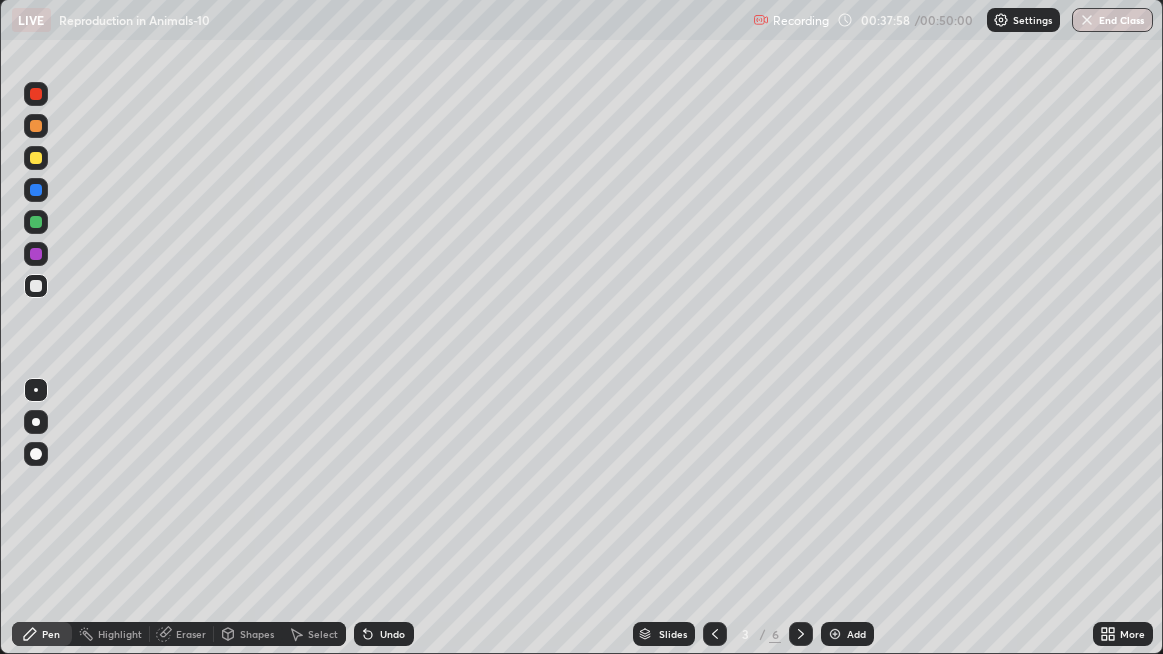 click 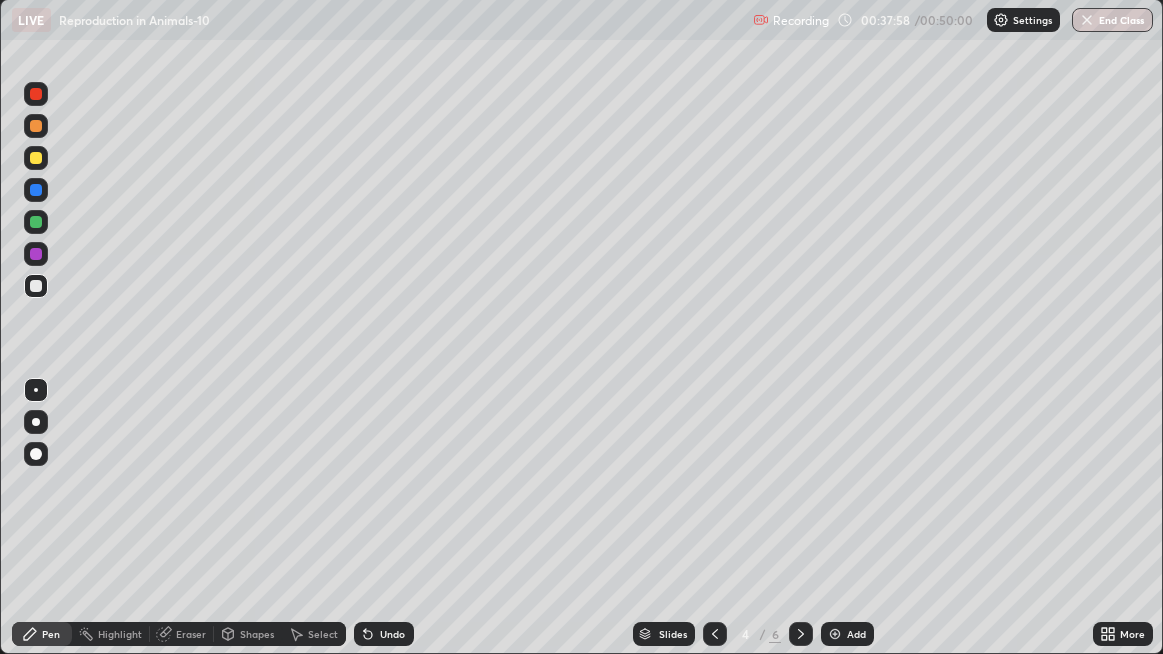 click 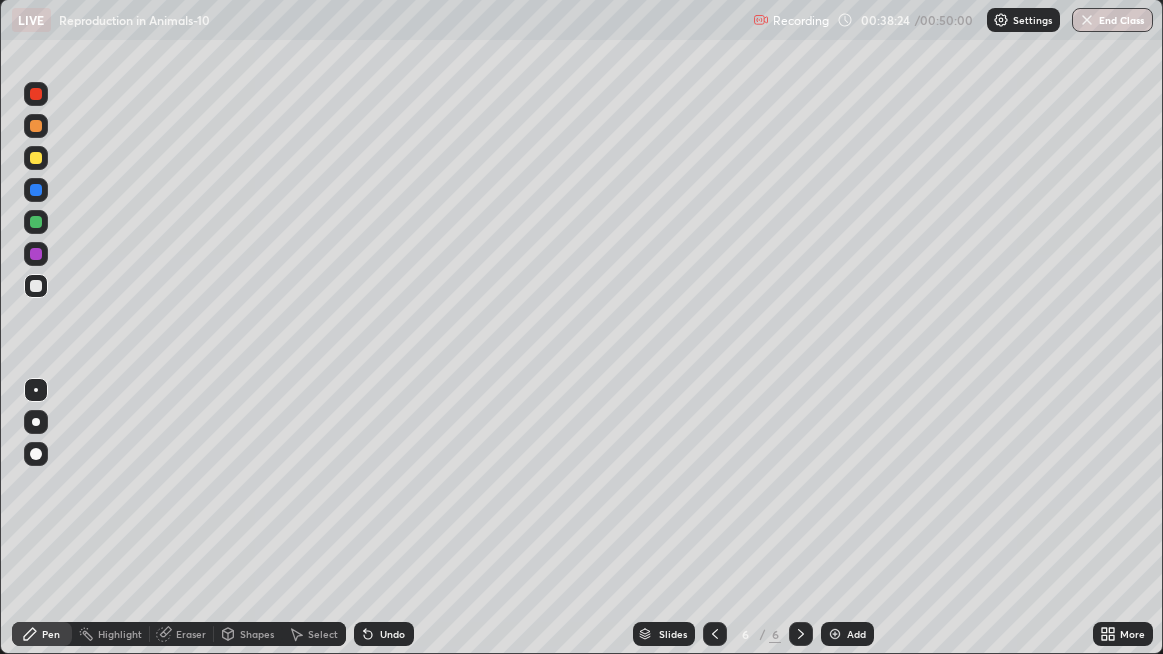 click on "Eraser" at bounding box center [182, 634] 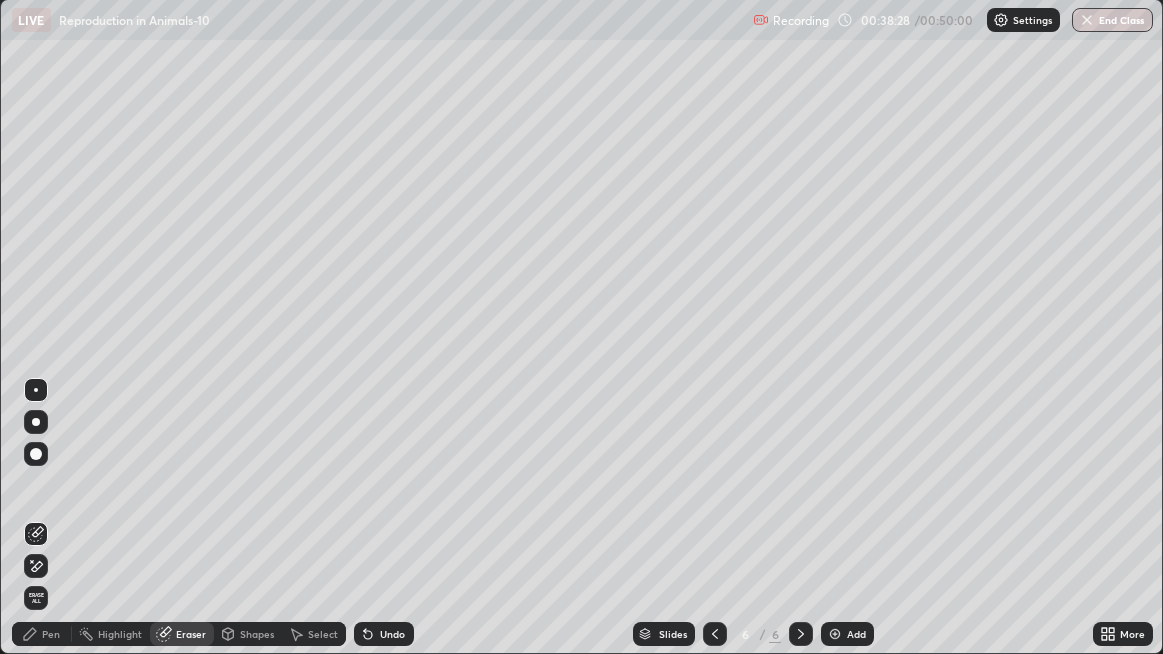 click on "Pen" at bounding box center [51, 634] 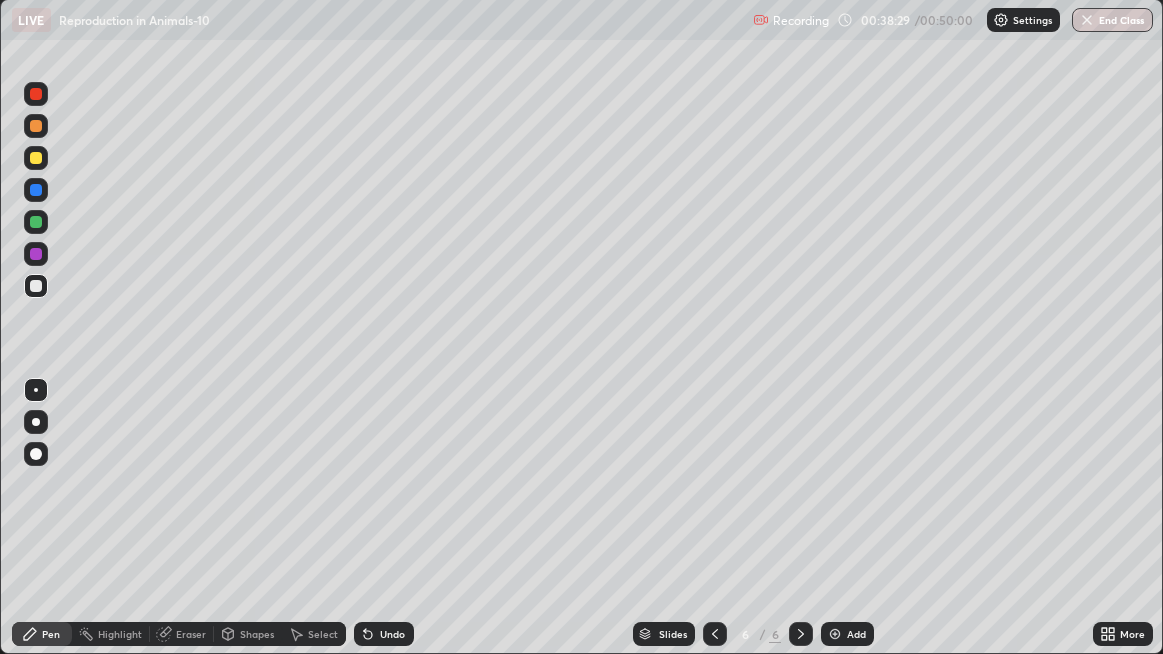 click on "Pen" at bounding box center (51, 634) 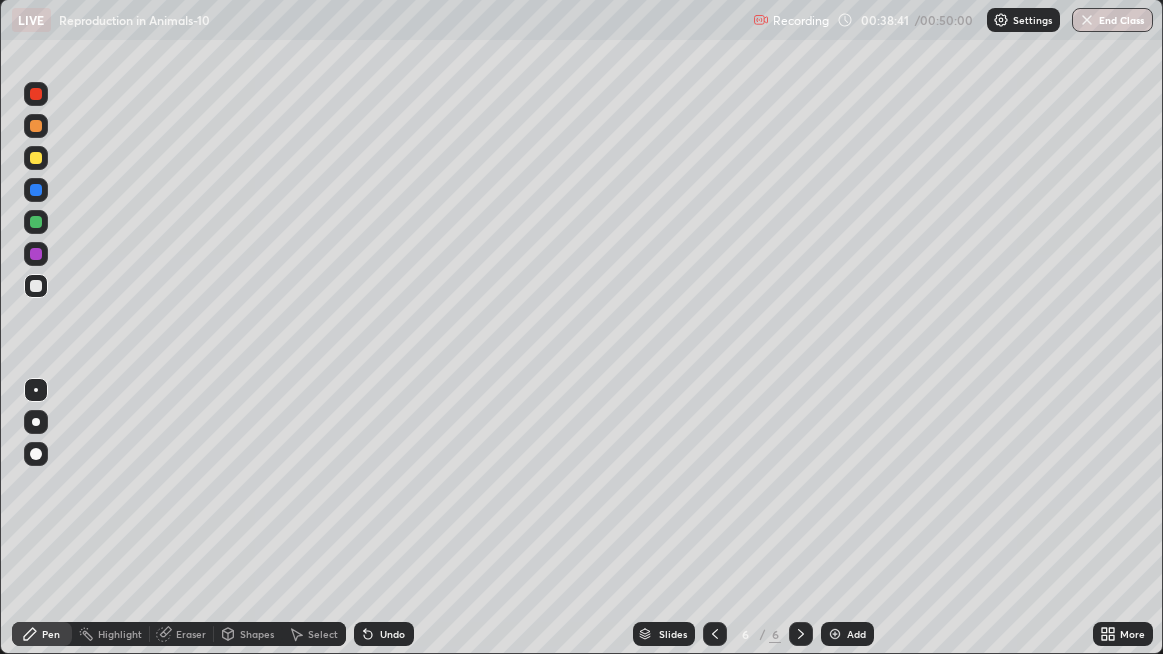 click at bounding box center (715, 634) 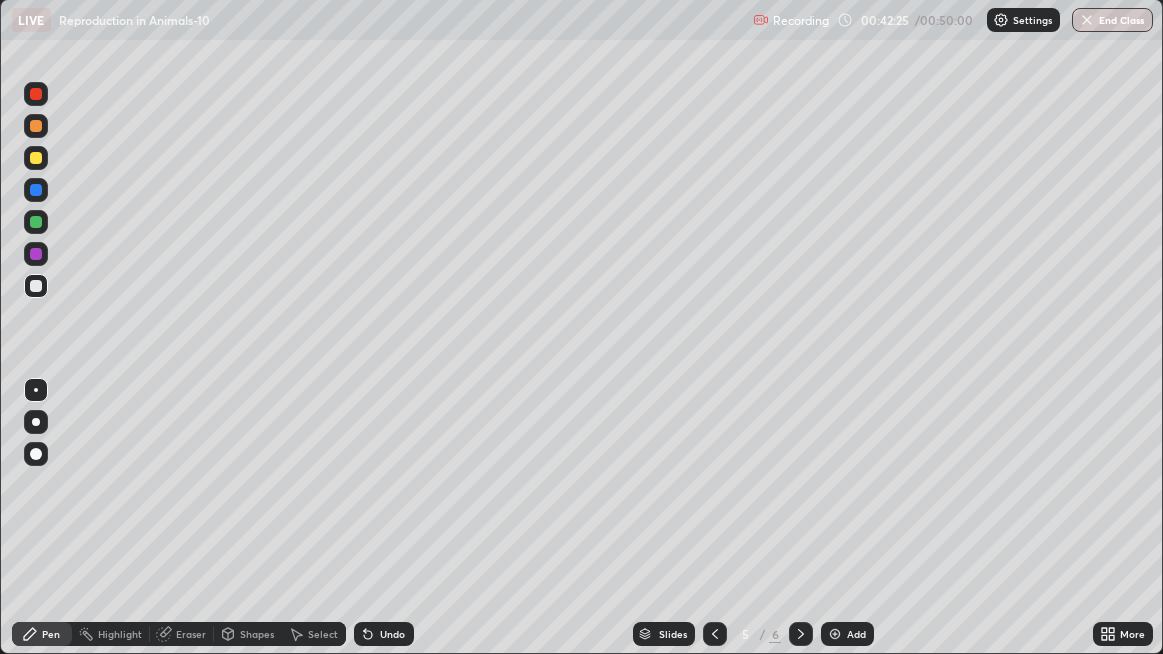 click on "Eraser" at bounding box center (191, 634) 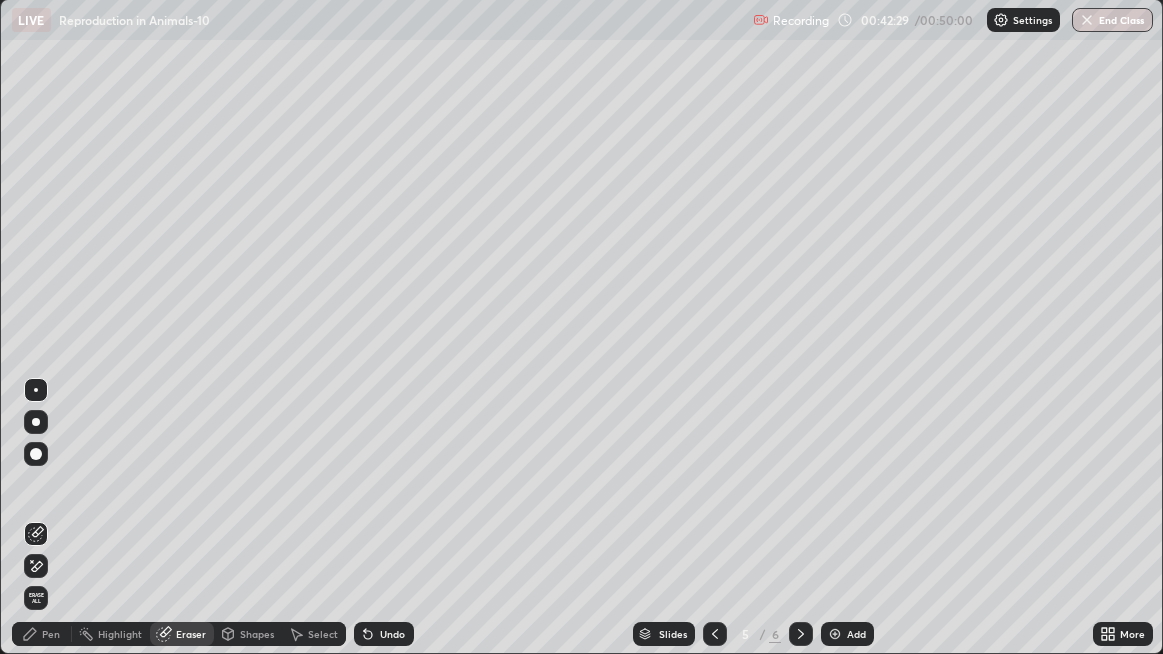 click 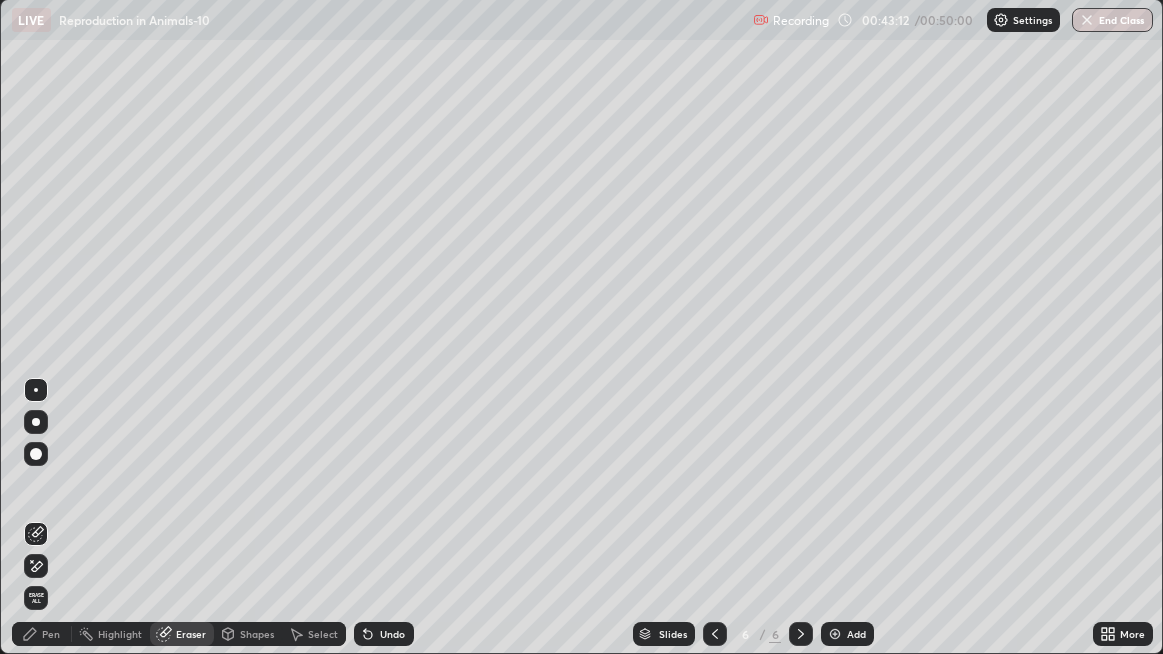 click on "End Class" at bounding box center [1112, 20] 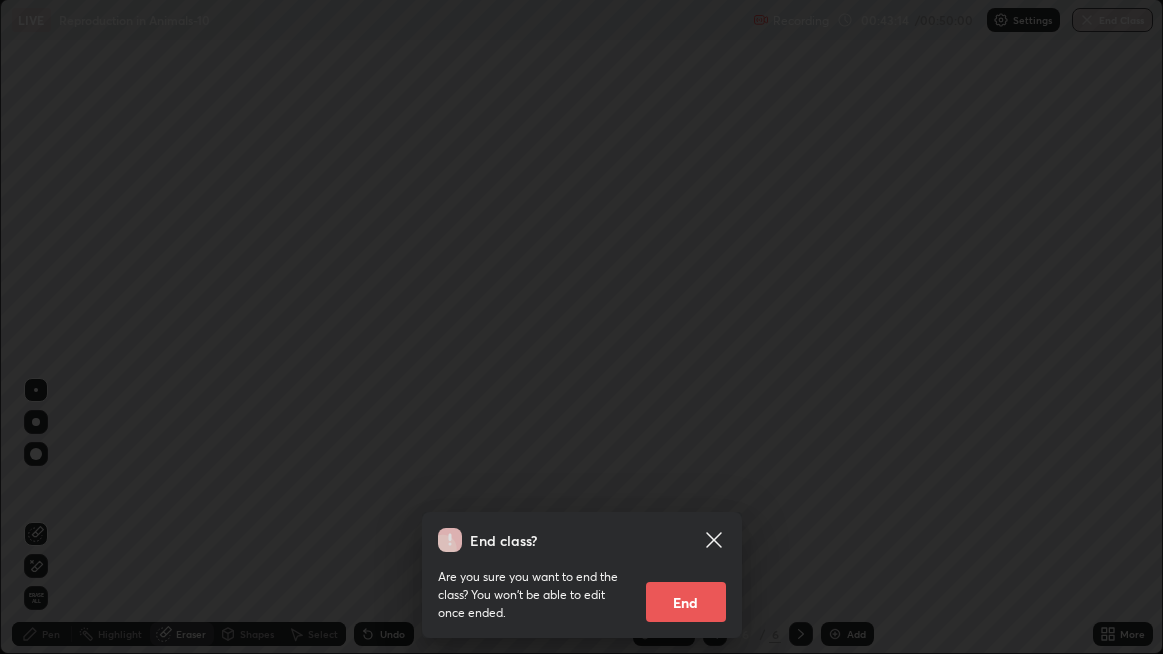 click on "End" at bounding box center (686, 602) 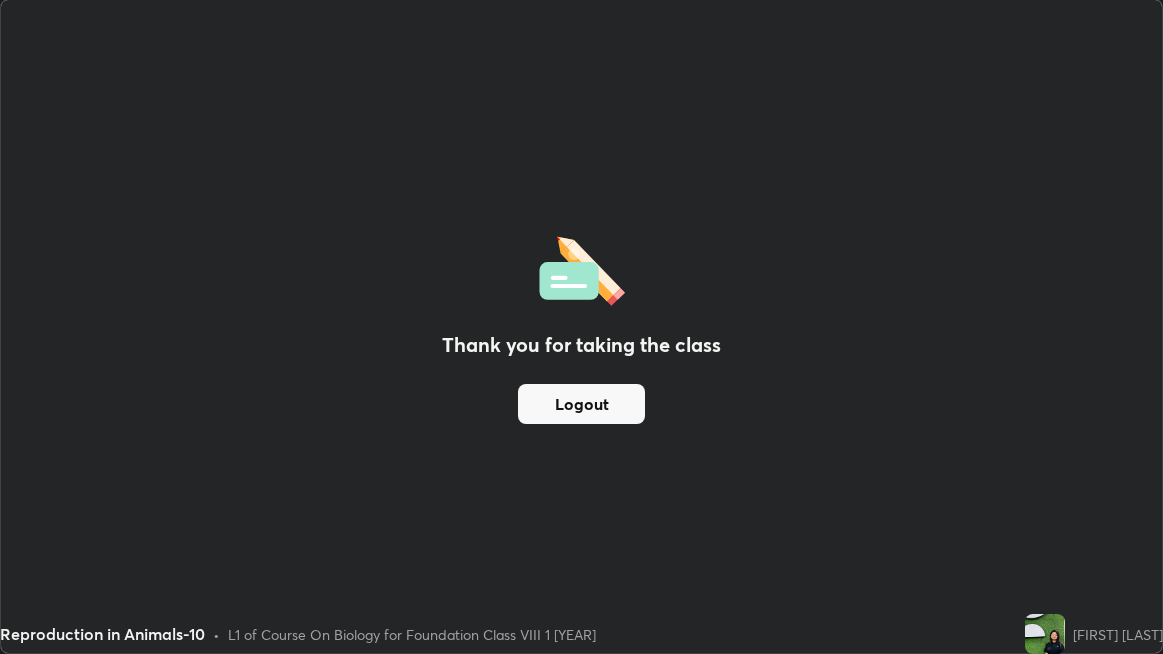 click on "Logout" at bounding box center (581, 404) 